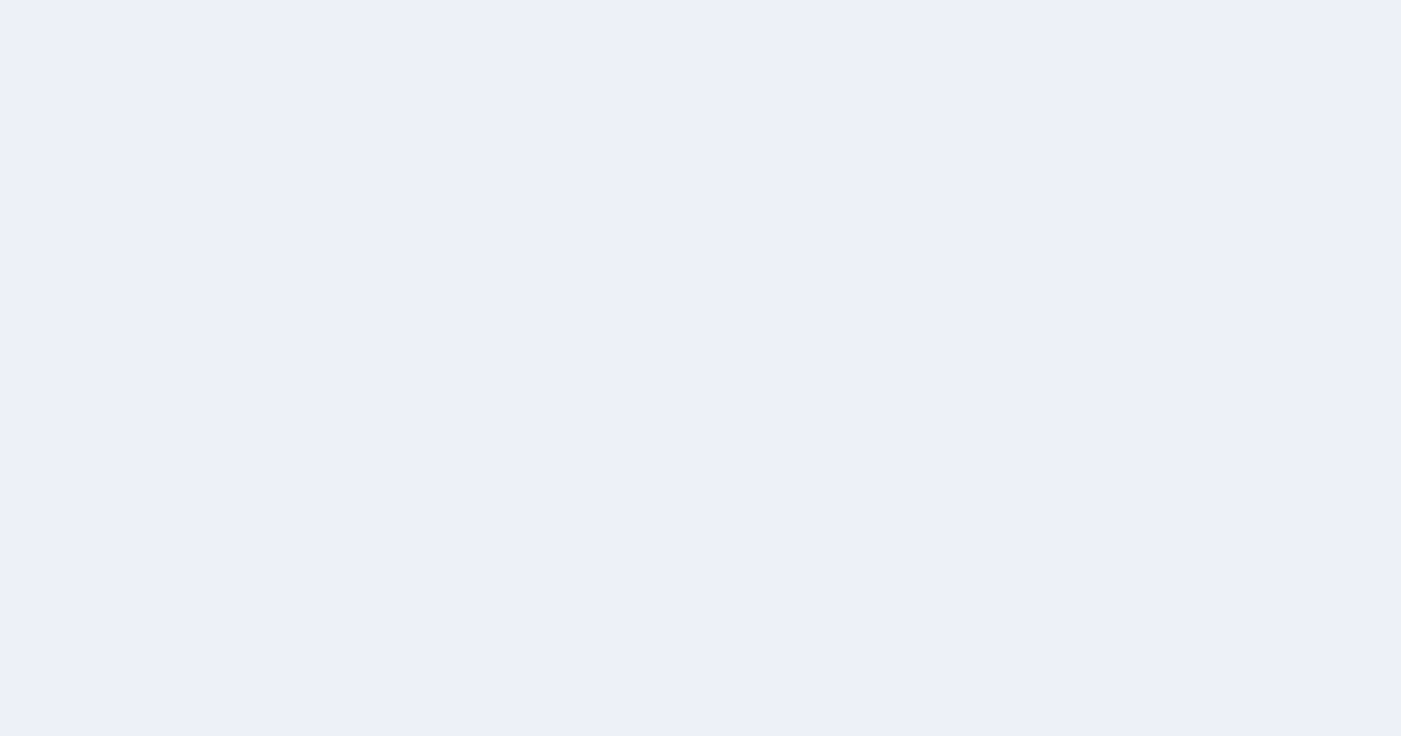 scroll, scrollTop: 0, scrollLeft: 0, axis: both 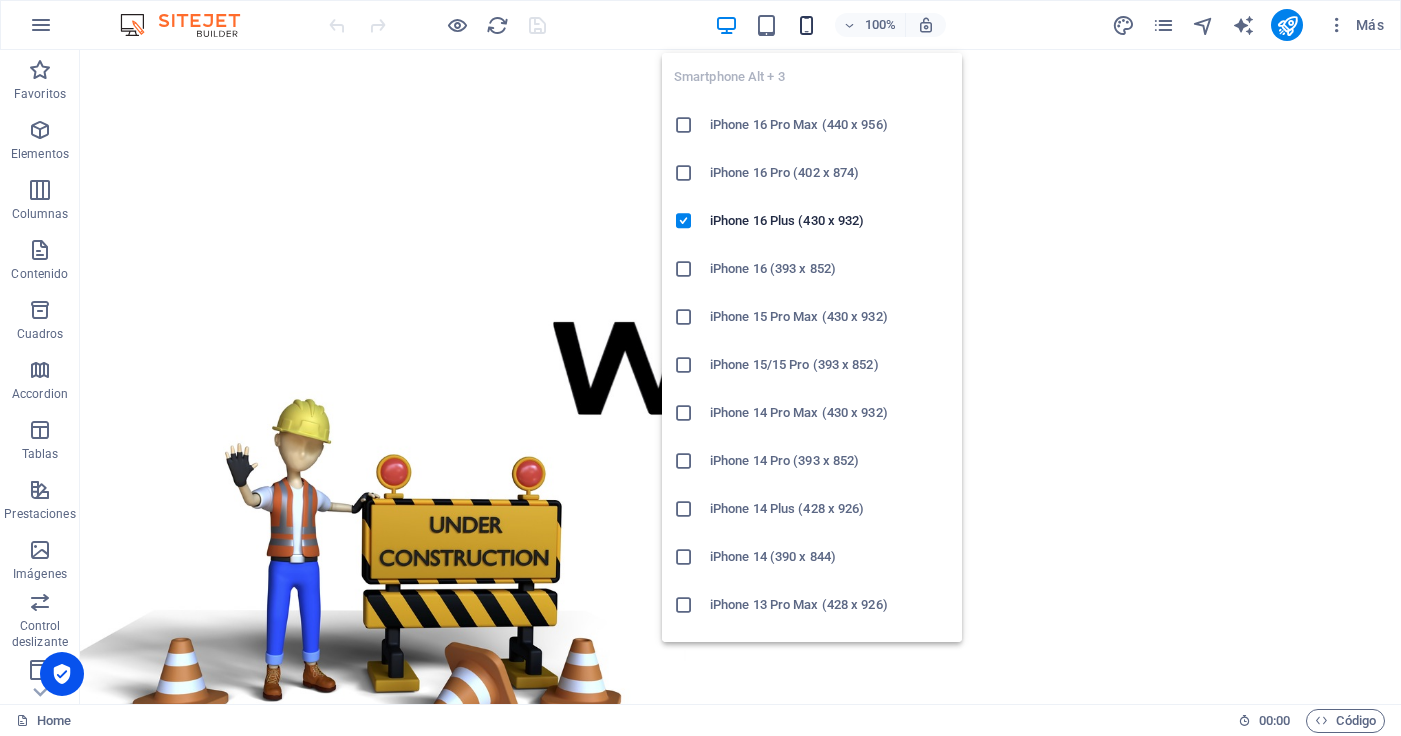 click at bounding box center (806, 25) 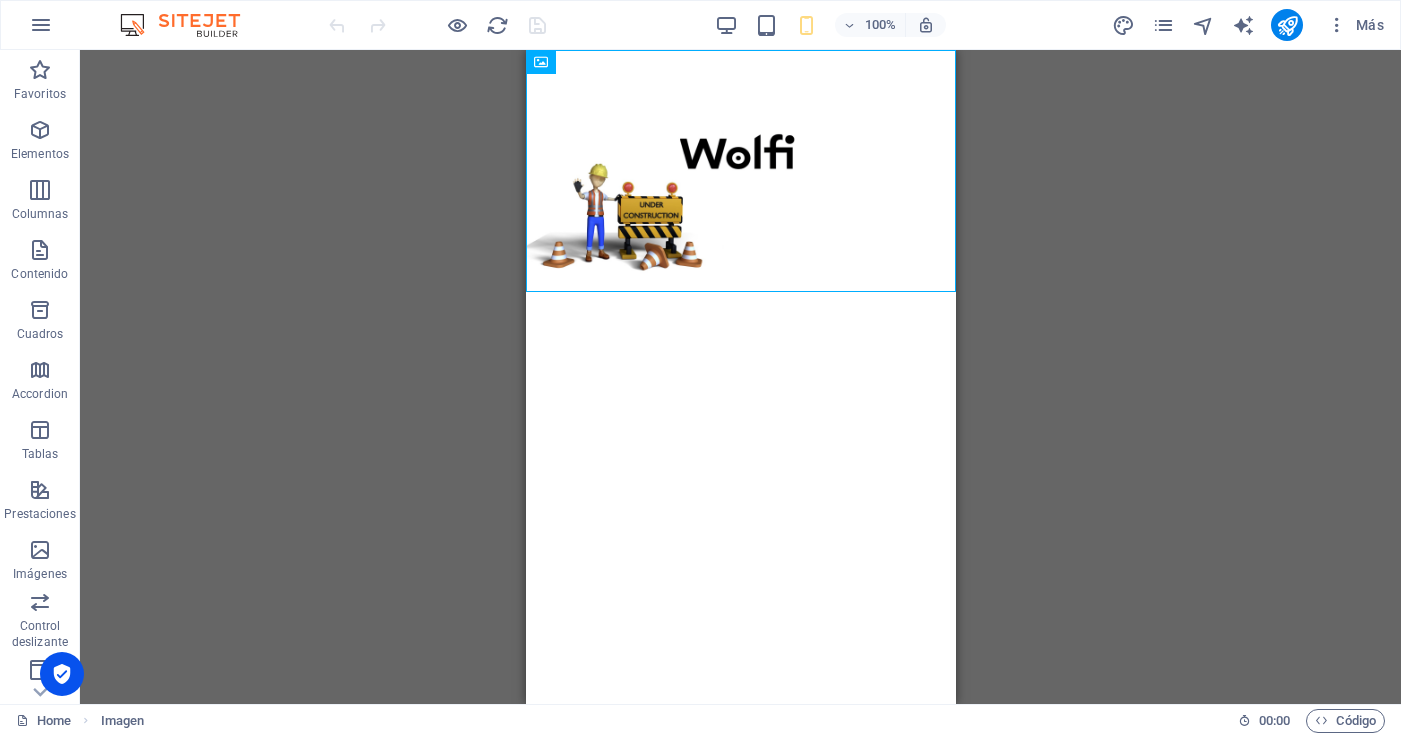 drag, startPoint x: 704, startPoint y: 139, endPoint x: 727, endPoint y: 311, distance: 173.53098 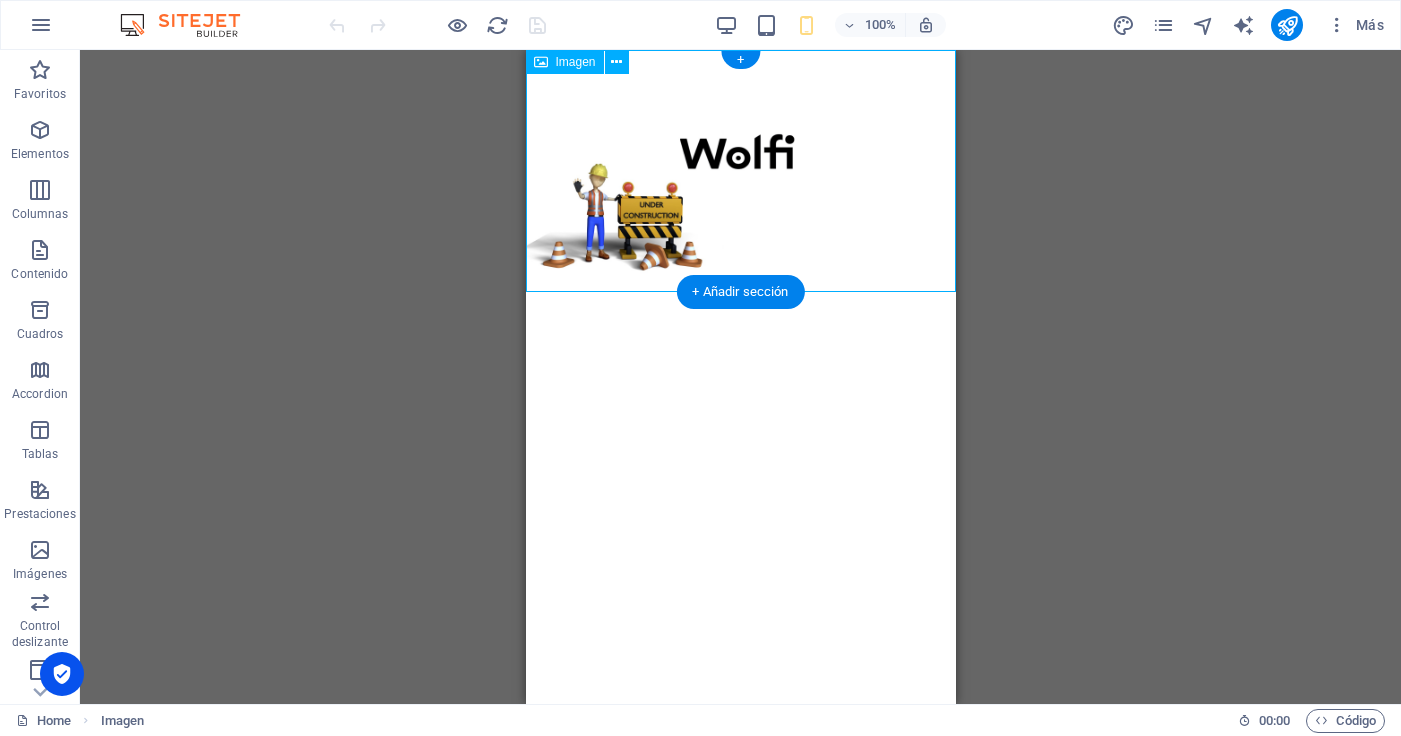 click at bounding box center [740, 171] 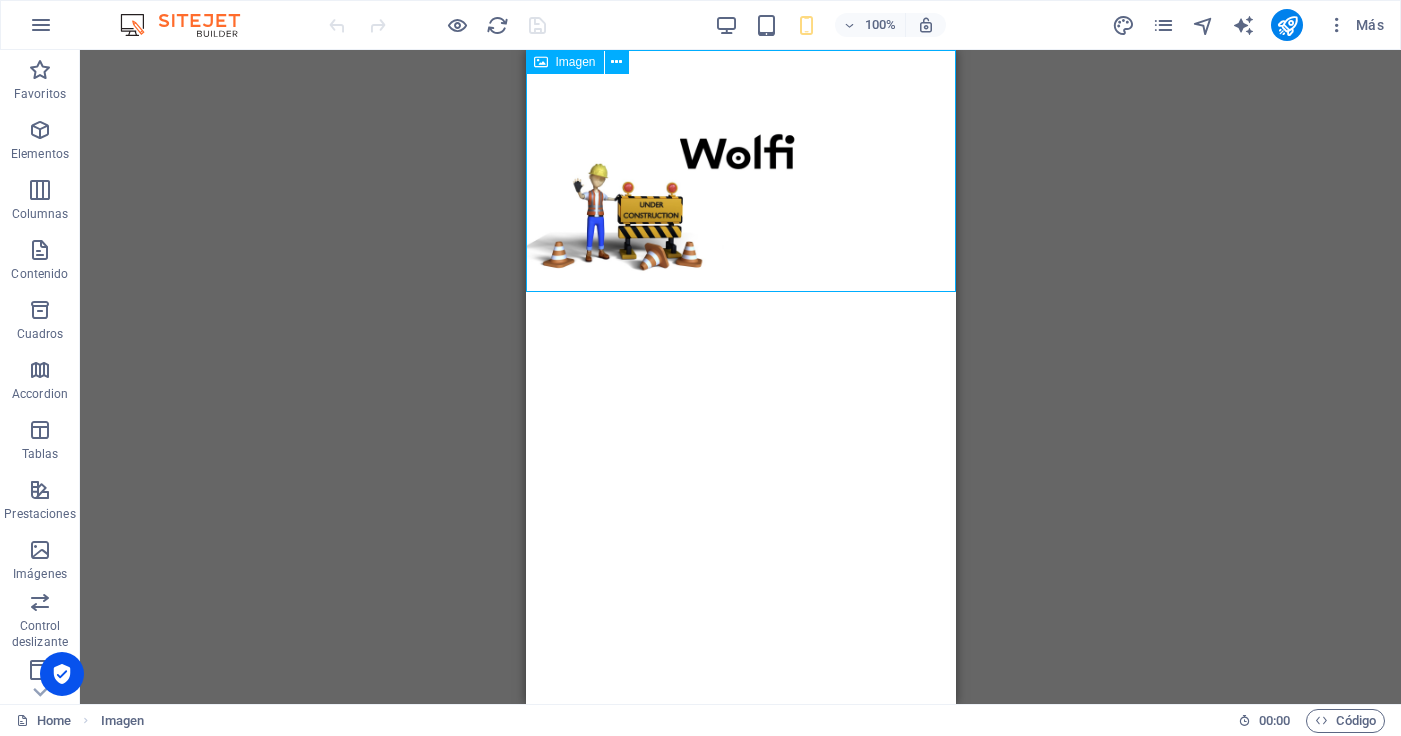 click on "Imagen" at bounding box center [565, 62] 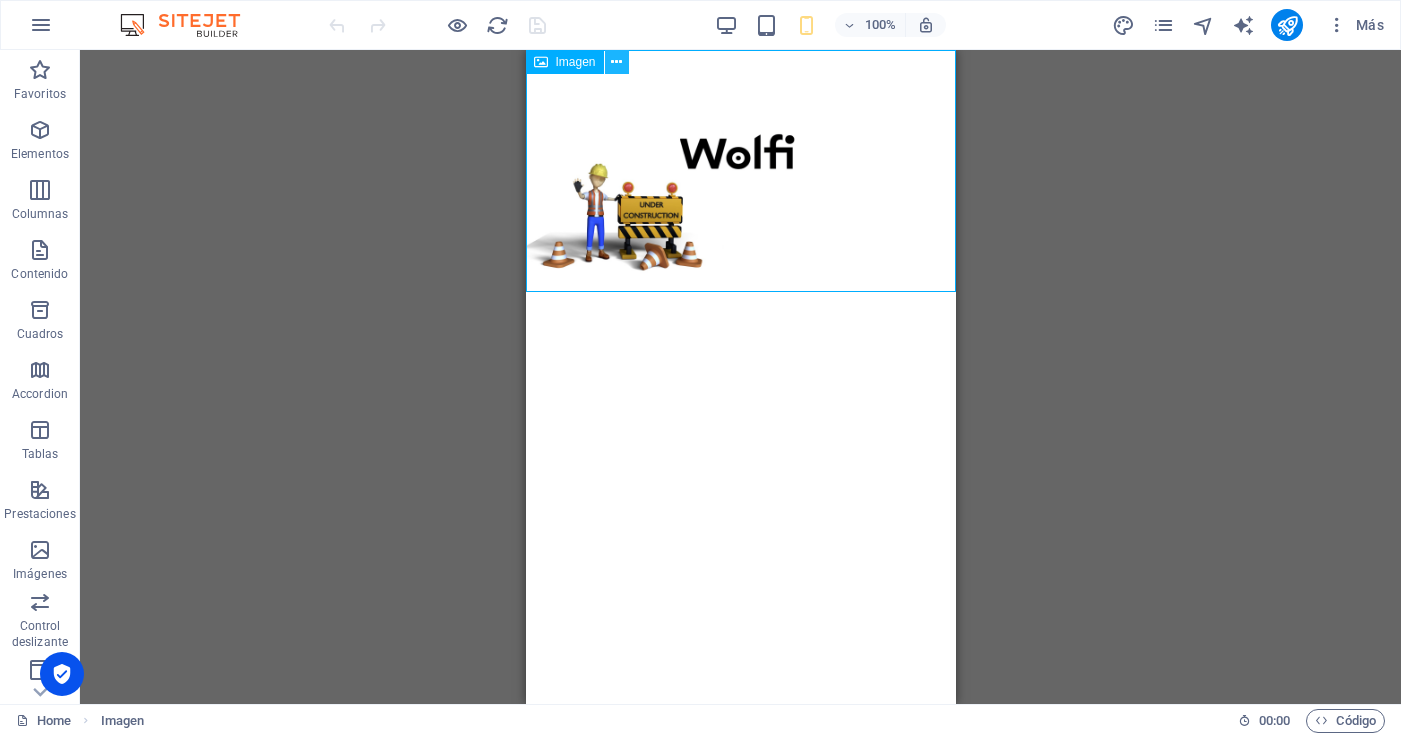 click at bounding box center (616, 62) 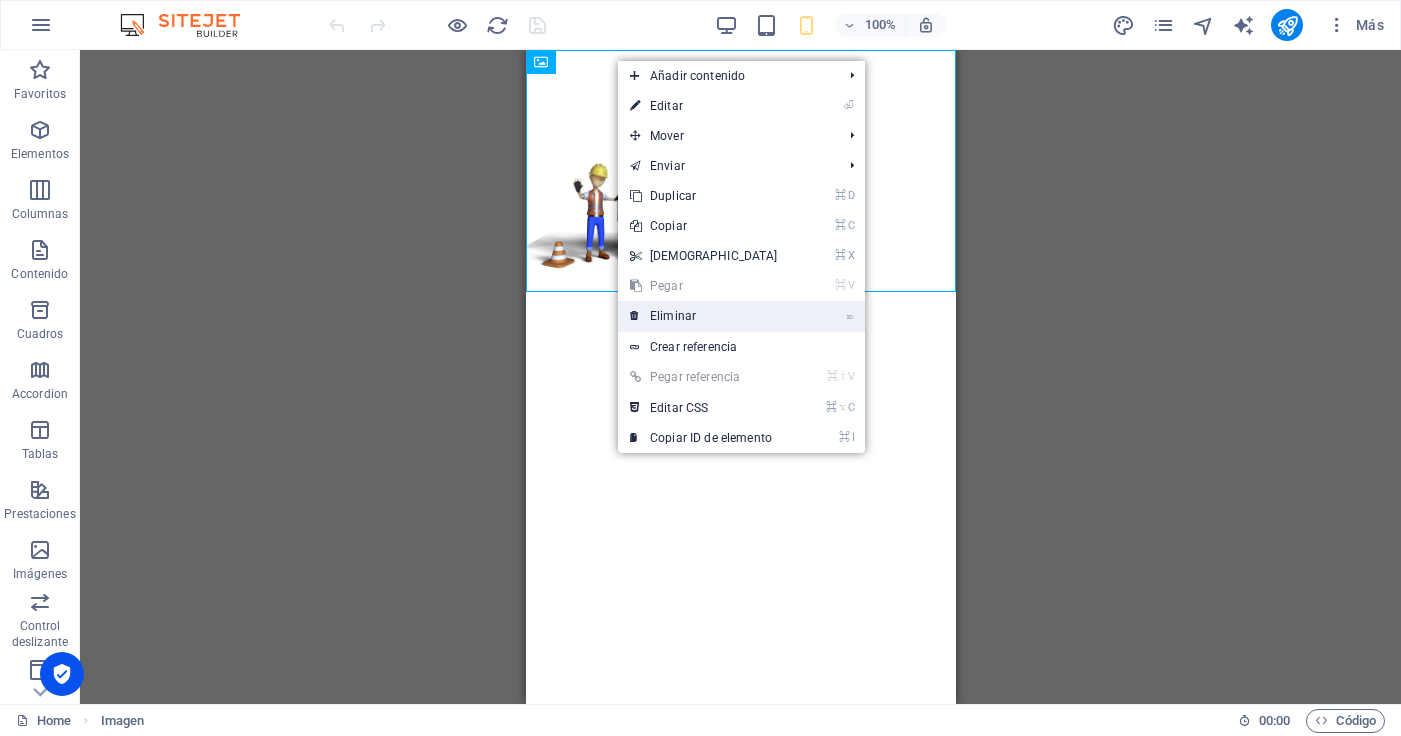 click on "⌦  Eliminar" at bounding box center [704, 316] 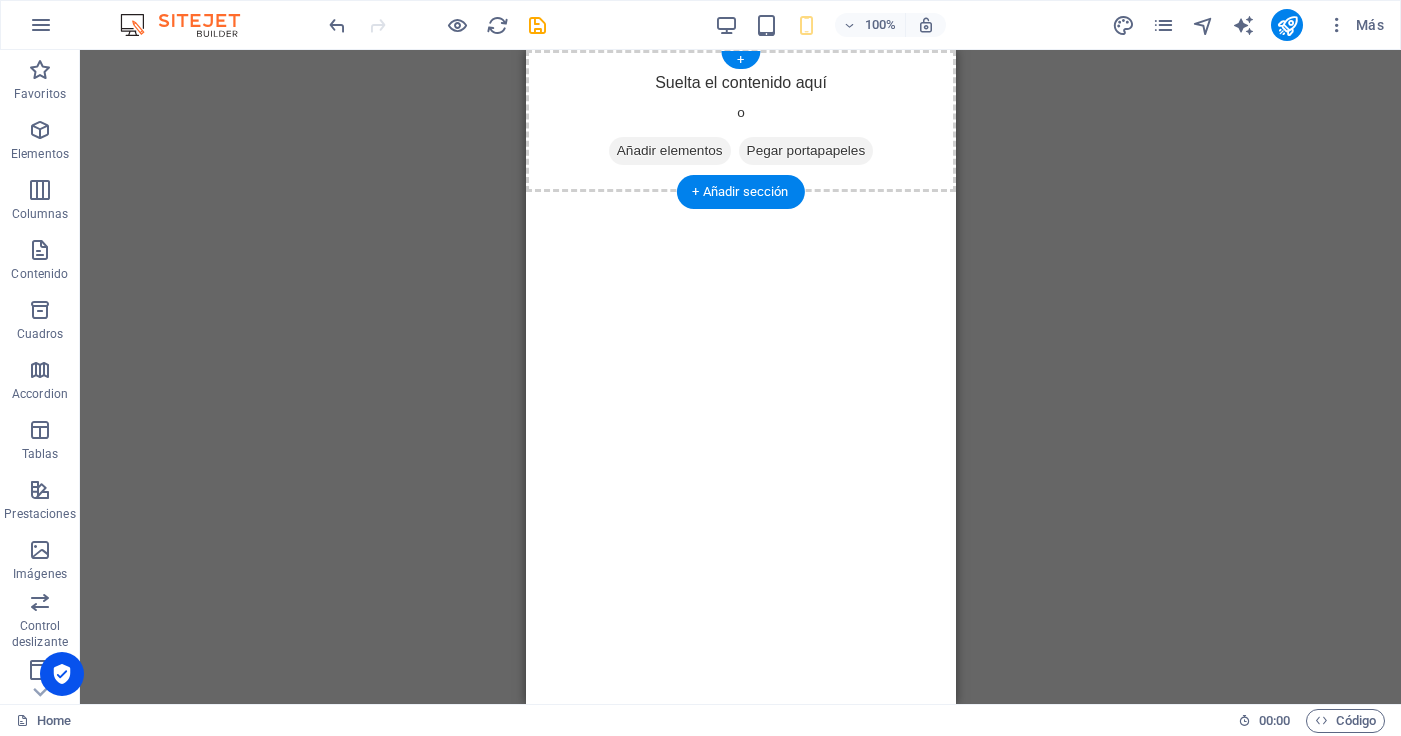 click on "Añadir elementos" at bounding box center (669, 151) 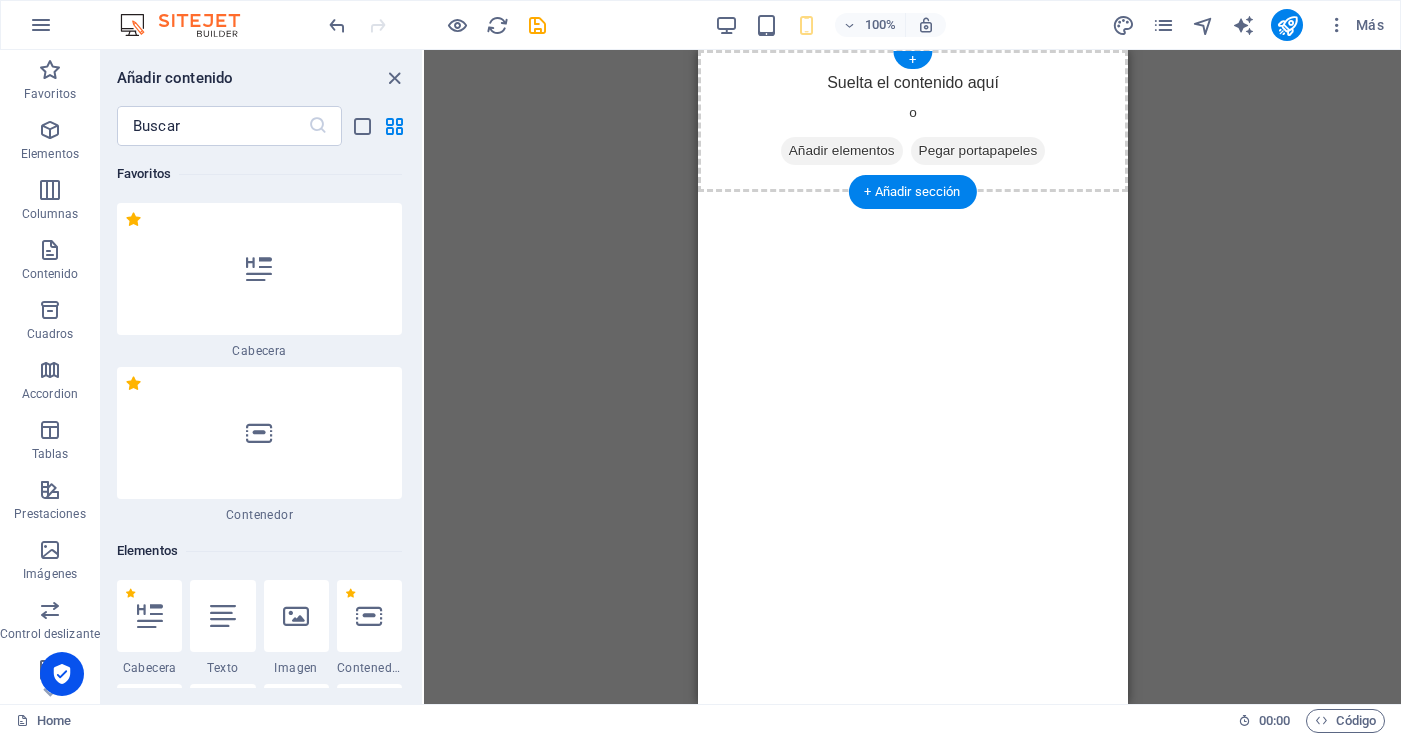 click on "Añadir elementos" at bounding box center (841, 151) 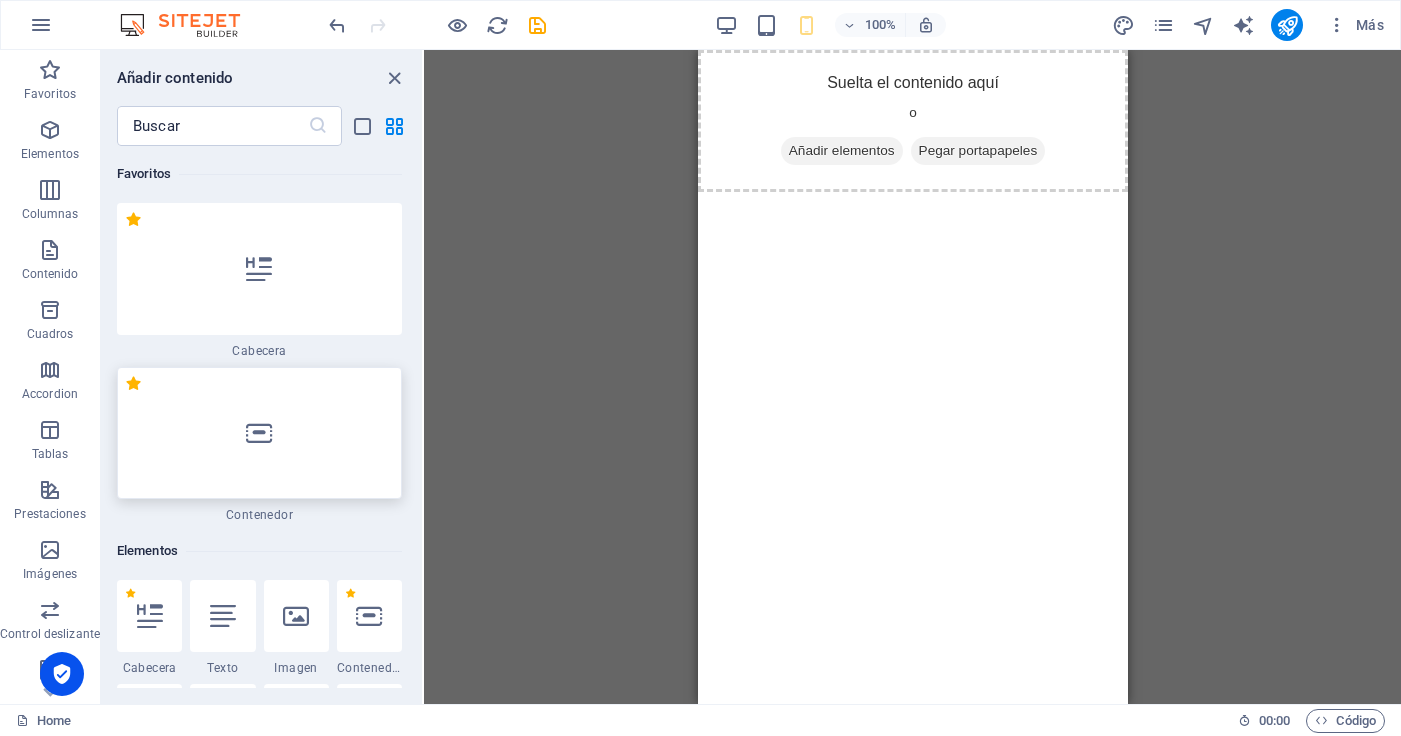 click at bounding box center [259, 433] 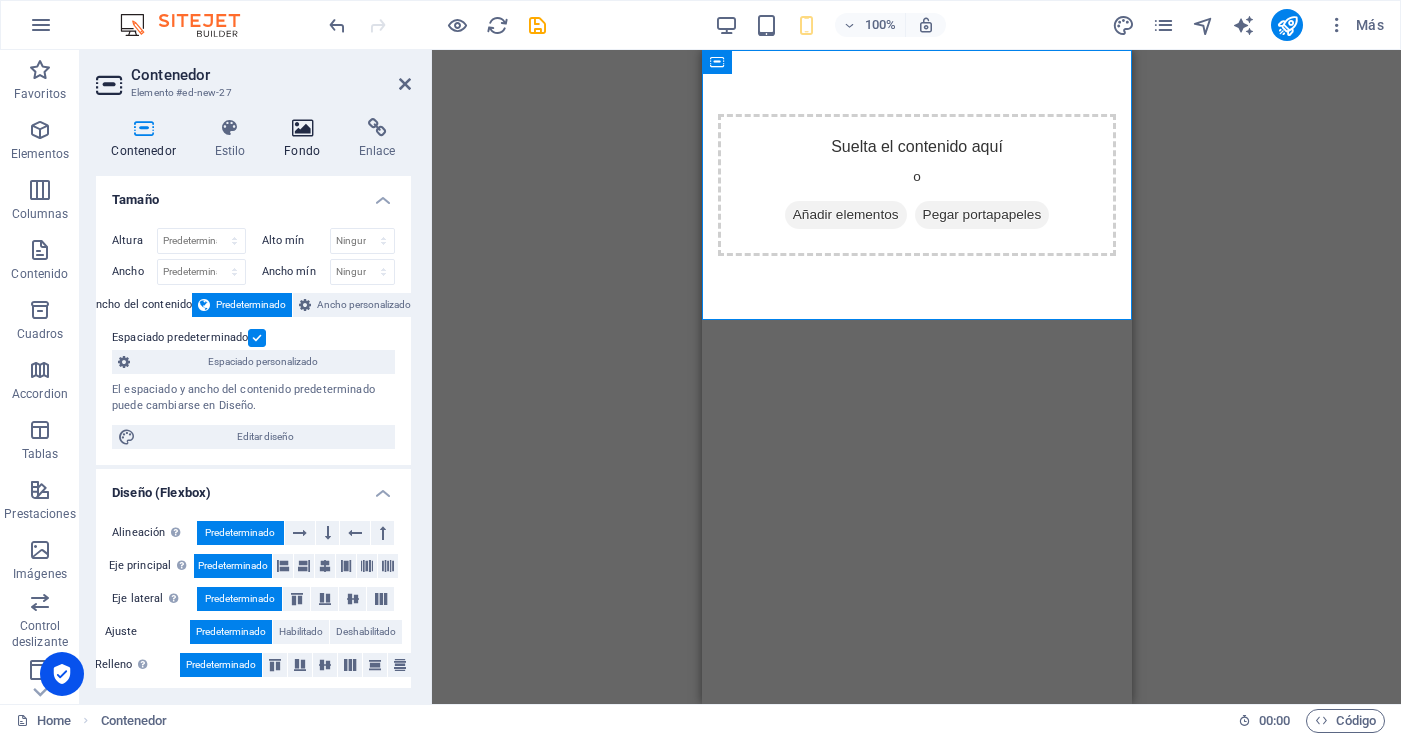 click at bounding box center [302, 128] 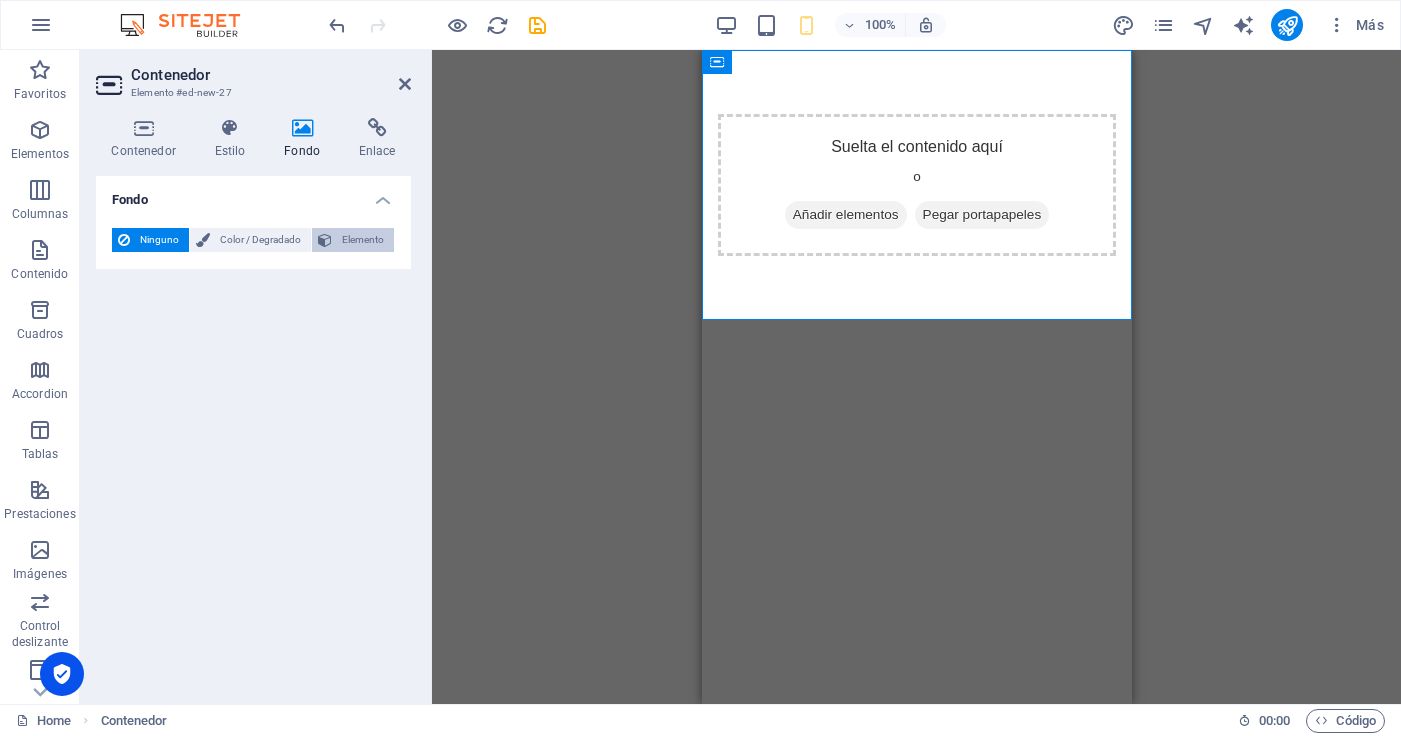 click on "Elemento" at bounding box center (363, 240) 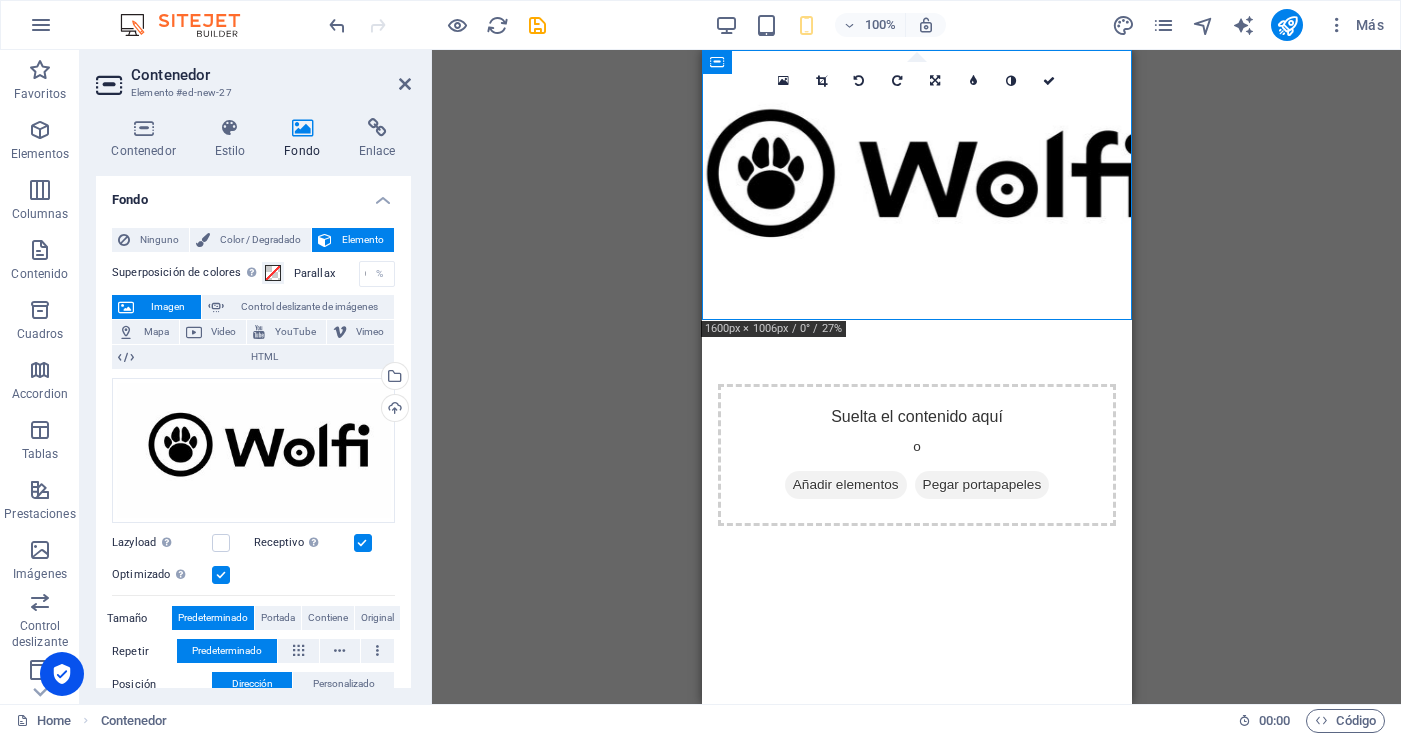 click at bounding box center [916, 185] 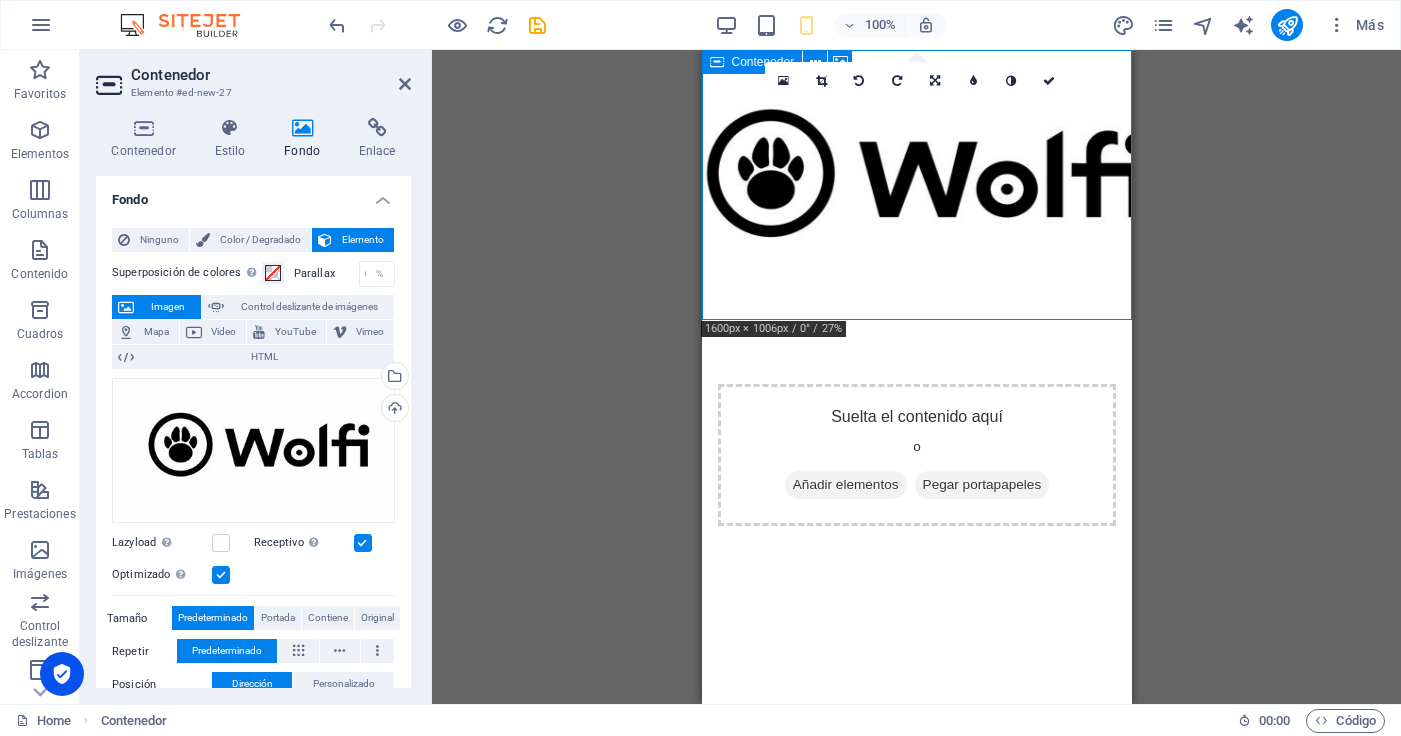 click on "Suelta el contenido aquí o  Añadir elementos  Pegar portapapeles" at bounding box center [916, 455] 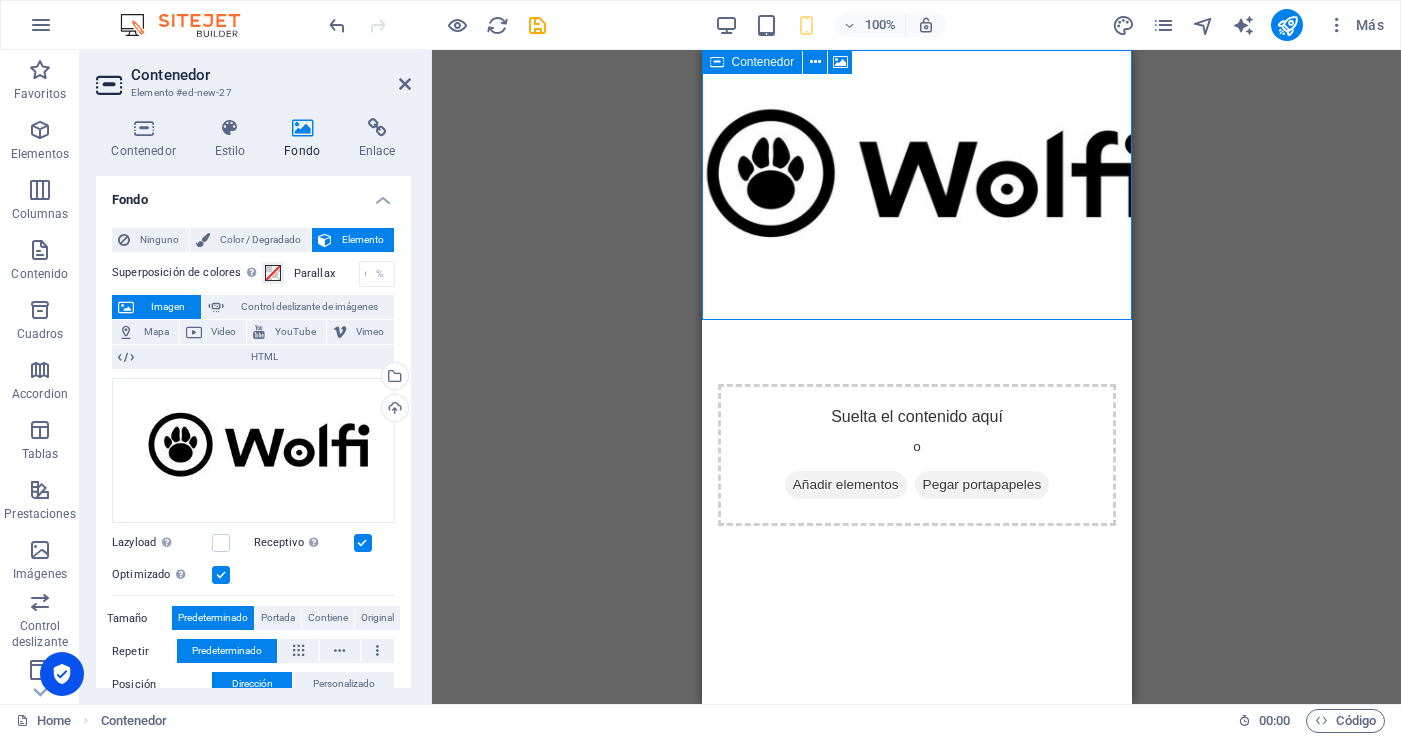 drag, startPoint x: 928, startPoint y: 183, endPoint x: 839, endPoint y: 234, distance: 102.5768 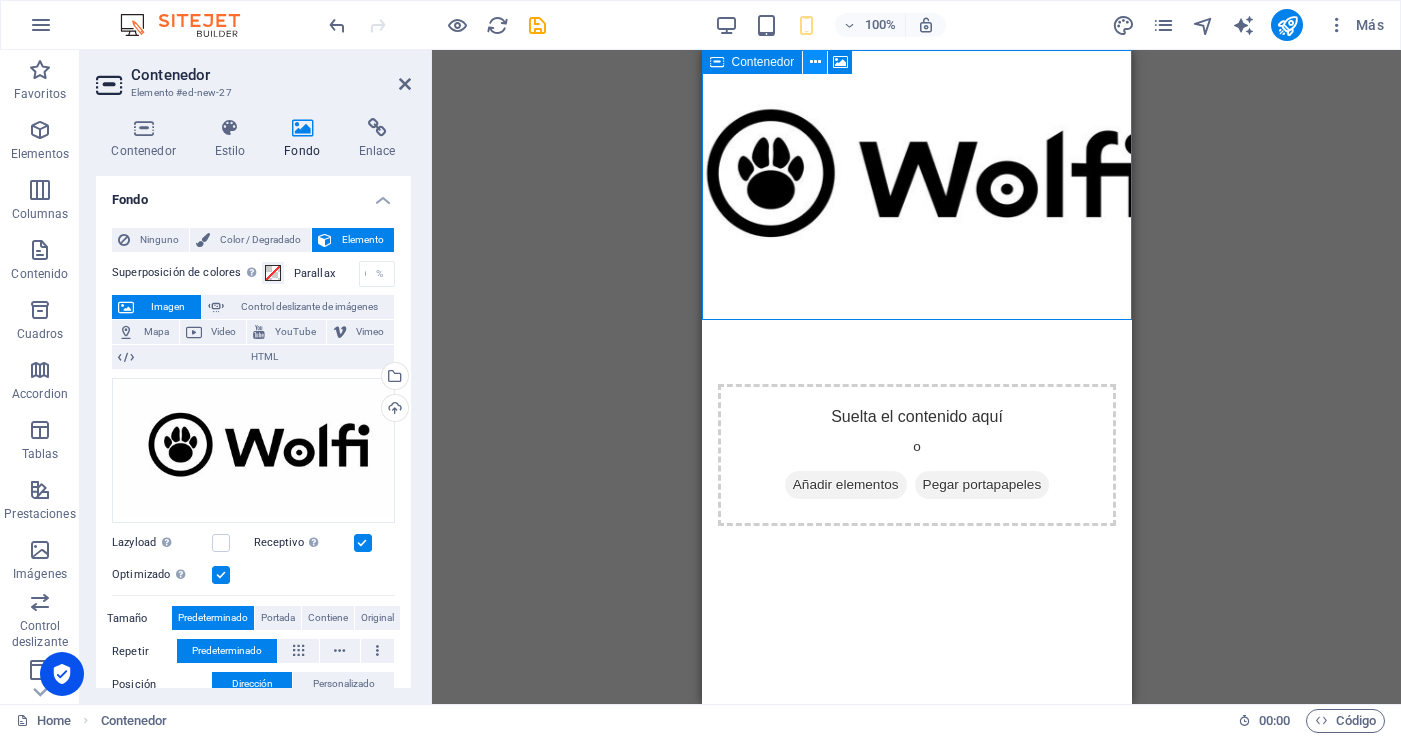 click at bounding box center [815, 62] 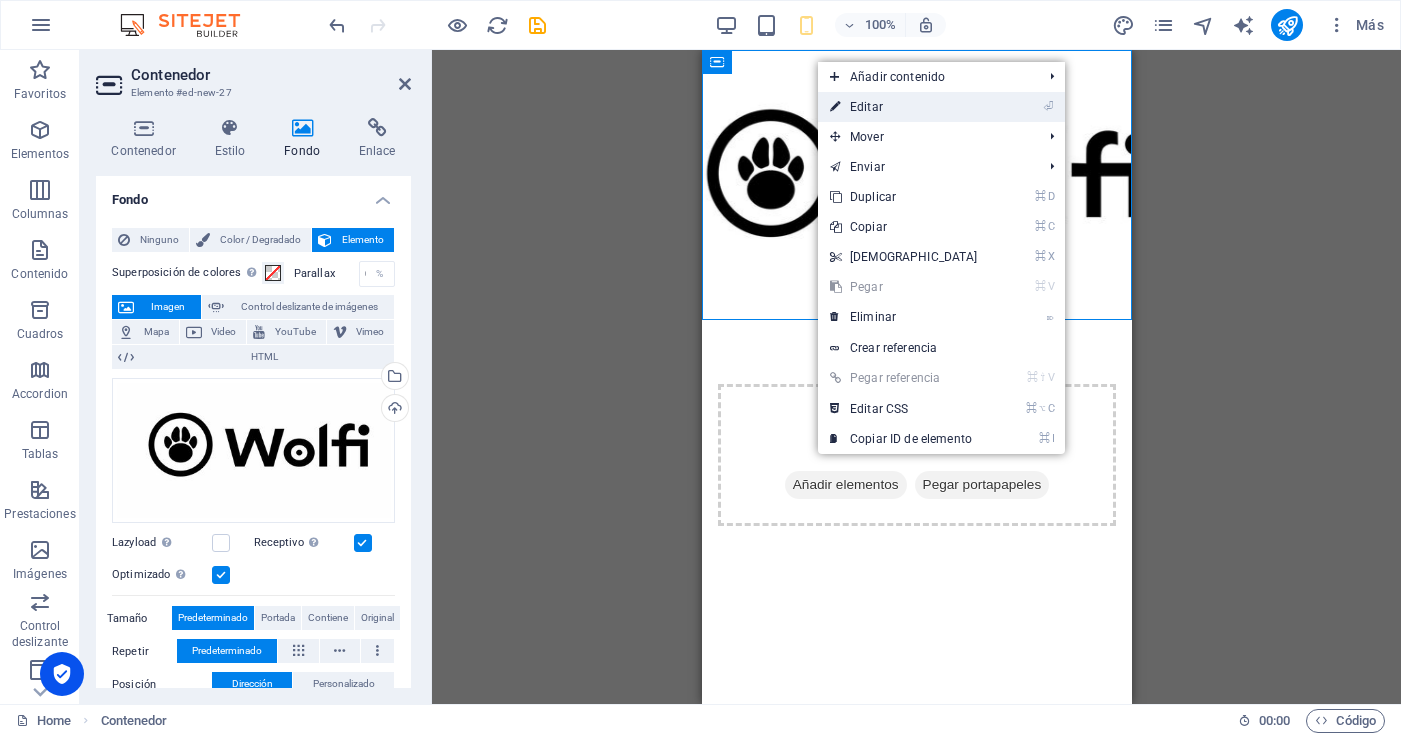 click on "⏎  Editar" at bounding box center [904, 107] 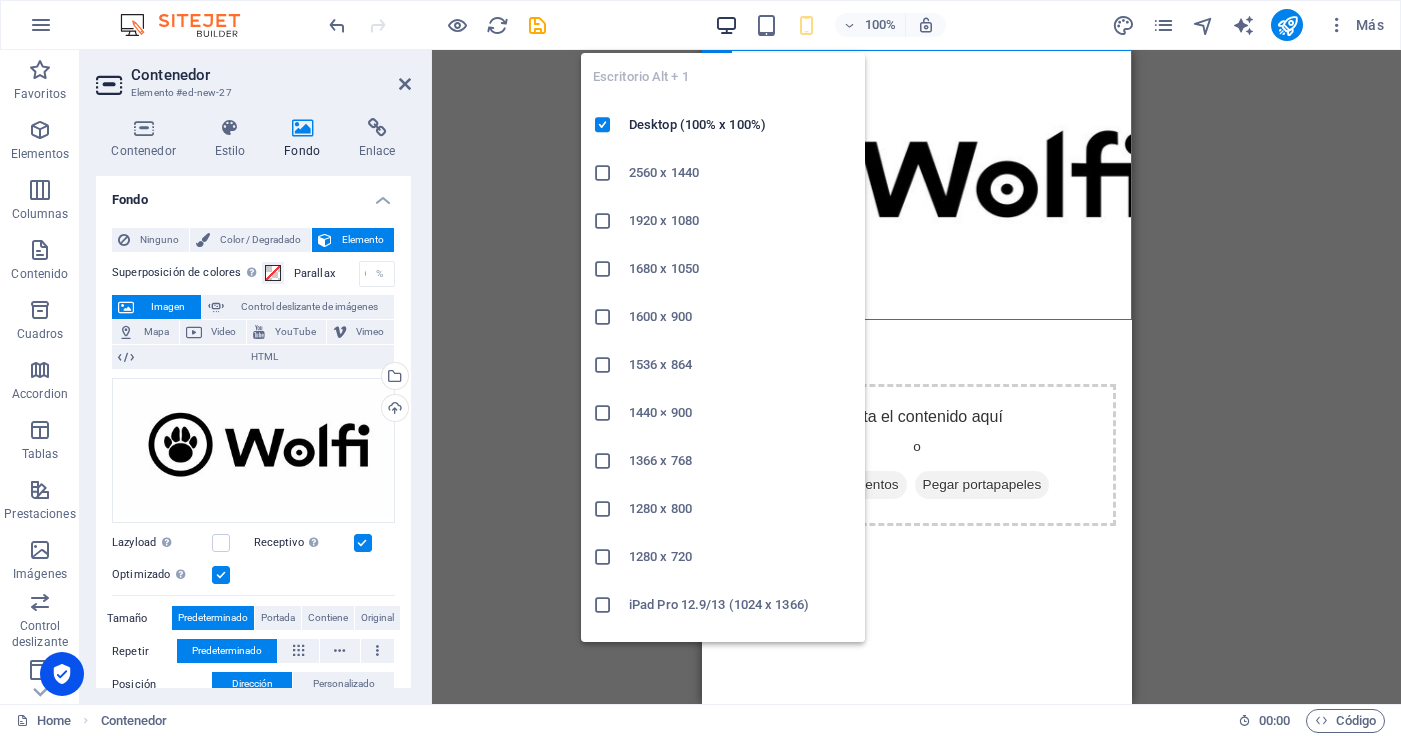click at bounding box center [726, 25] 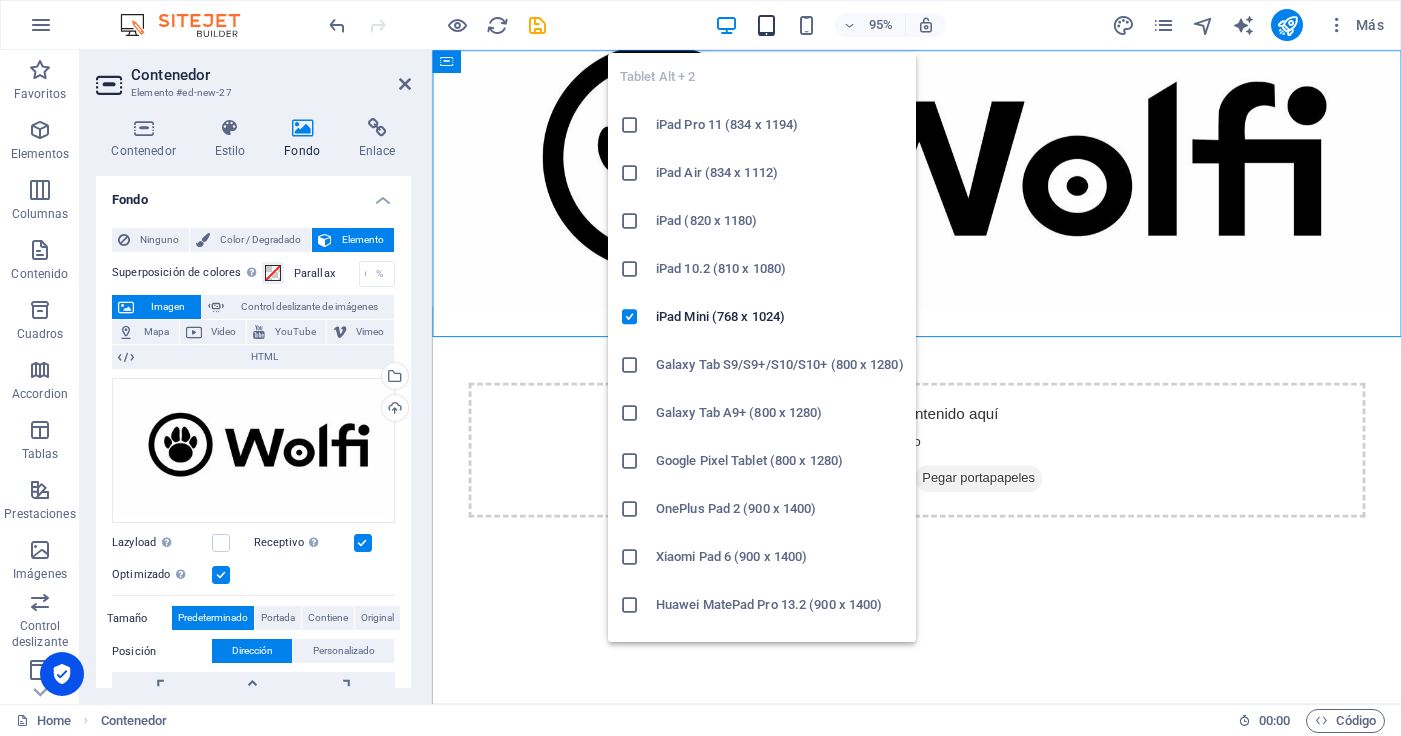 click at bounding box center [766, 25] 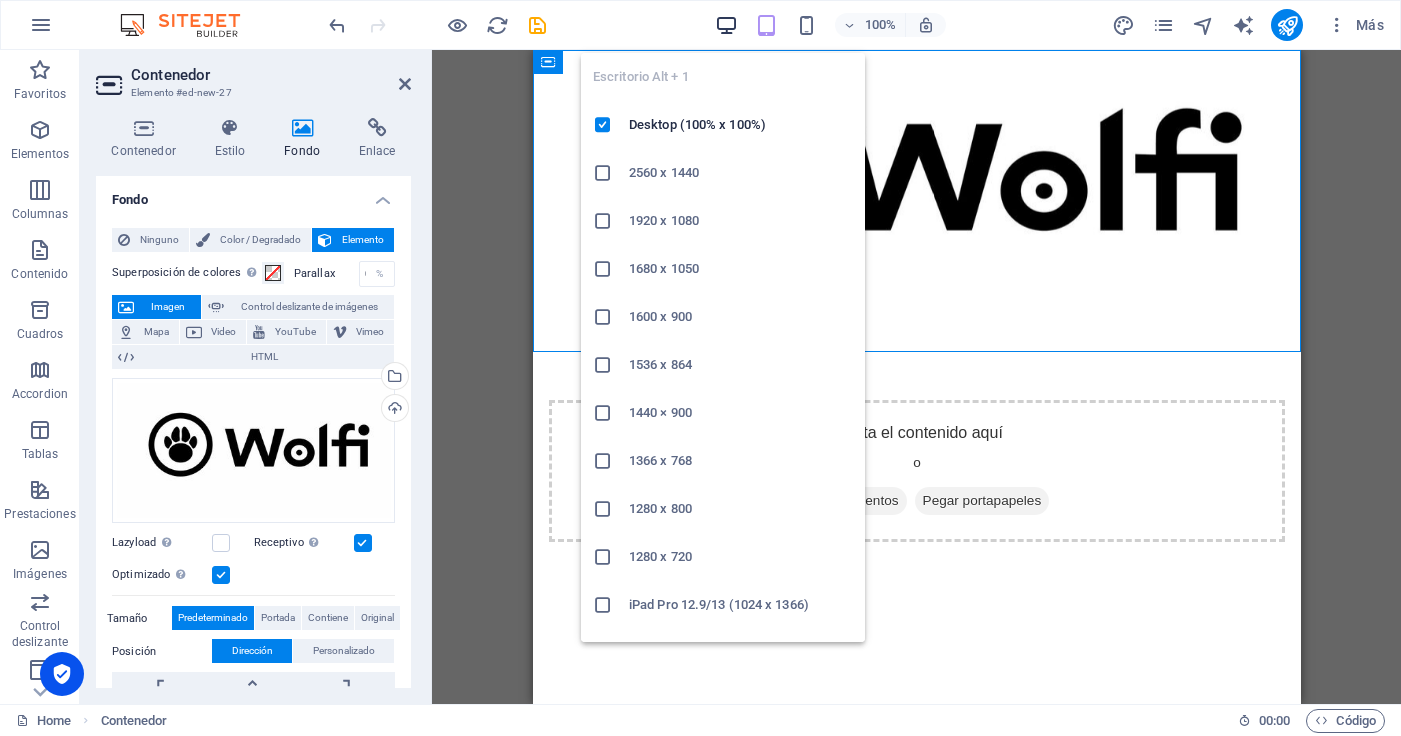 click at bounding box center (726, 25) 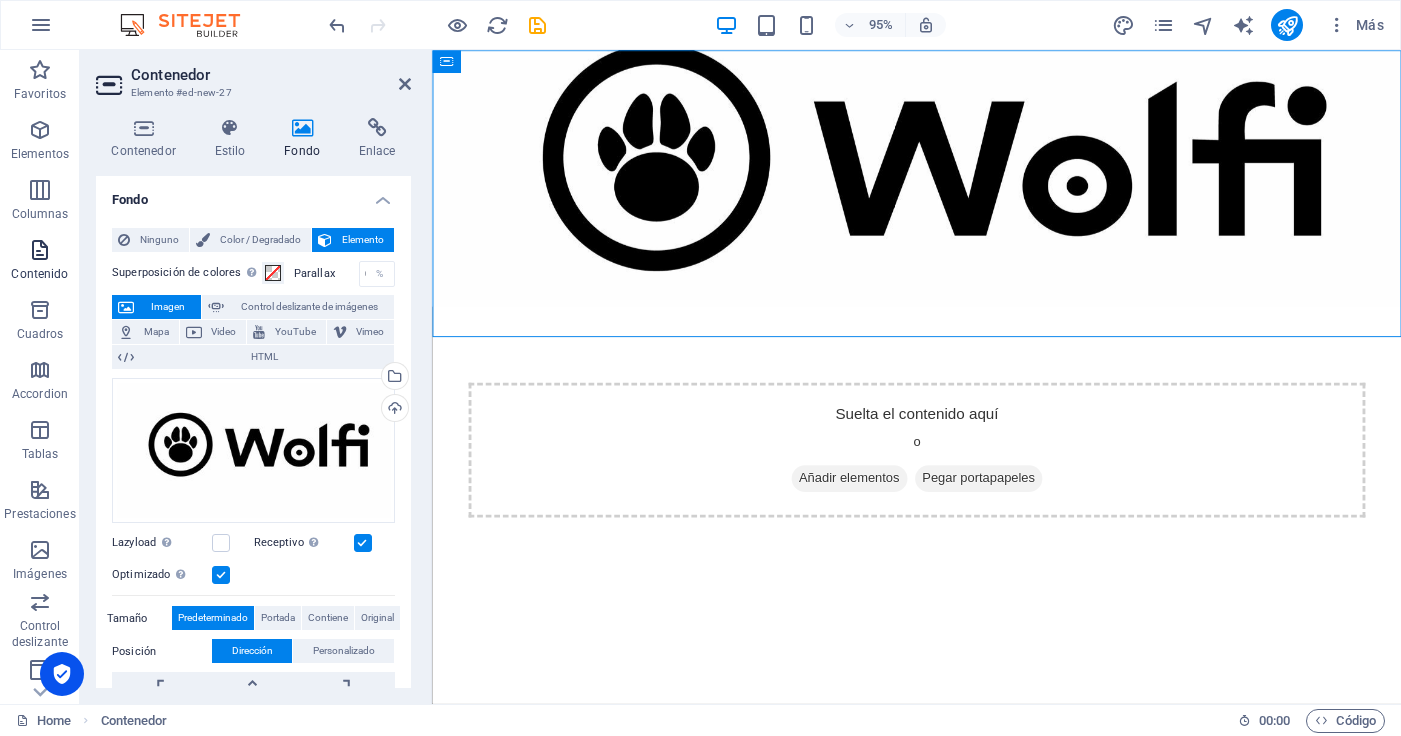 click at bounding box center [40, 250] 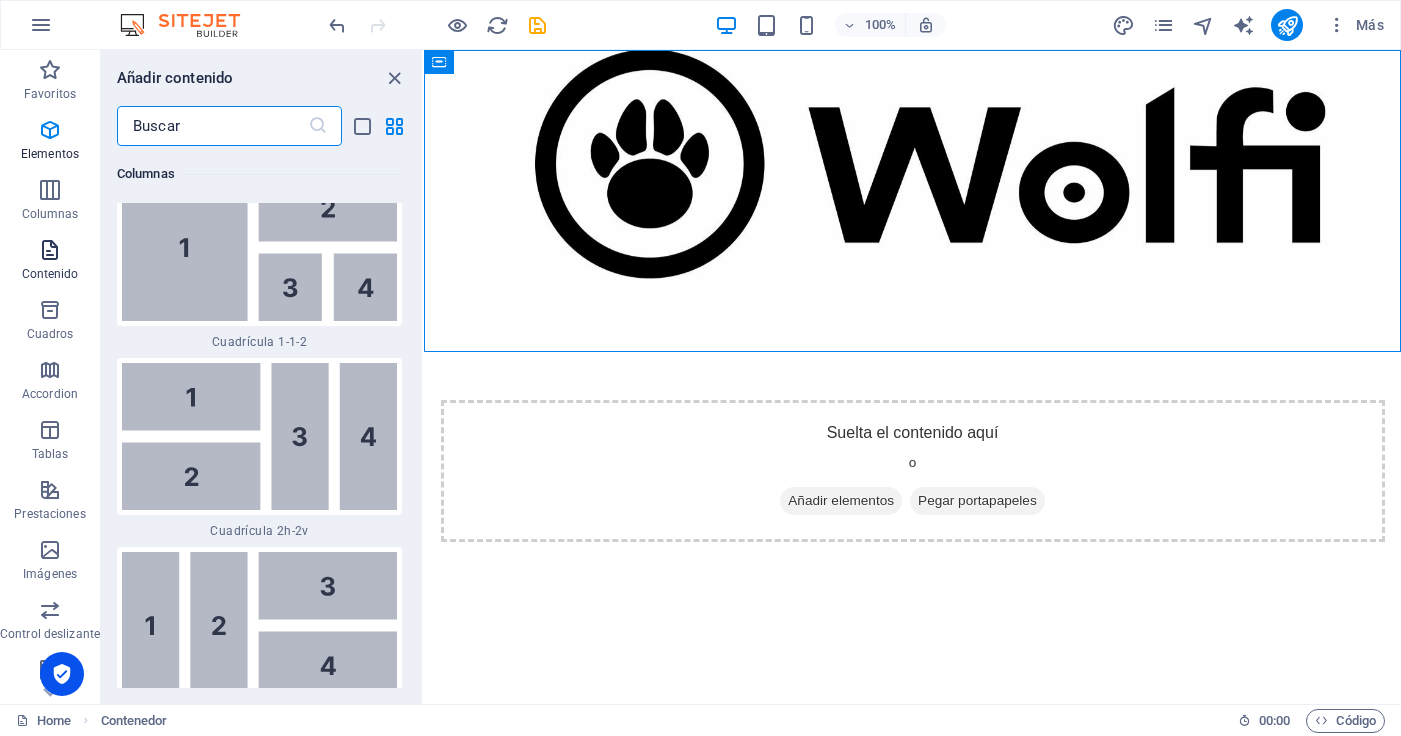scroll, scrollTop: 6808, scrollLeft: 0, axis: vertical 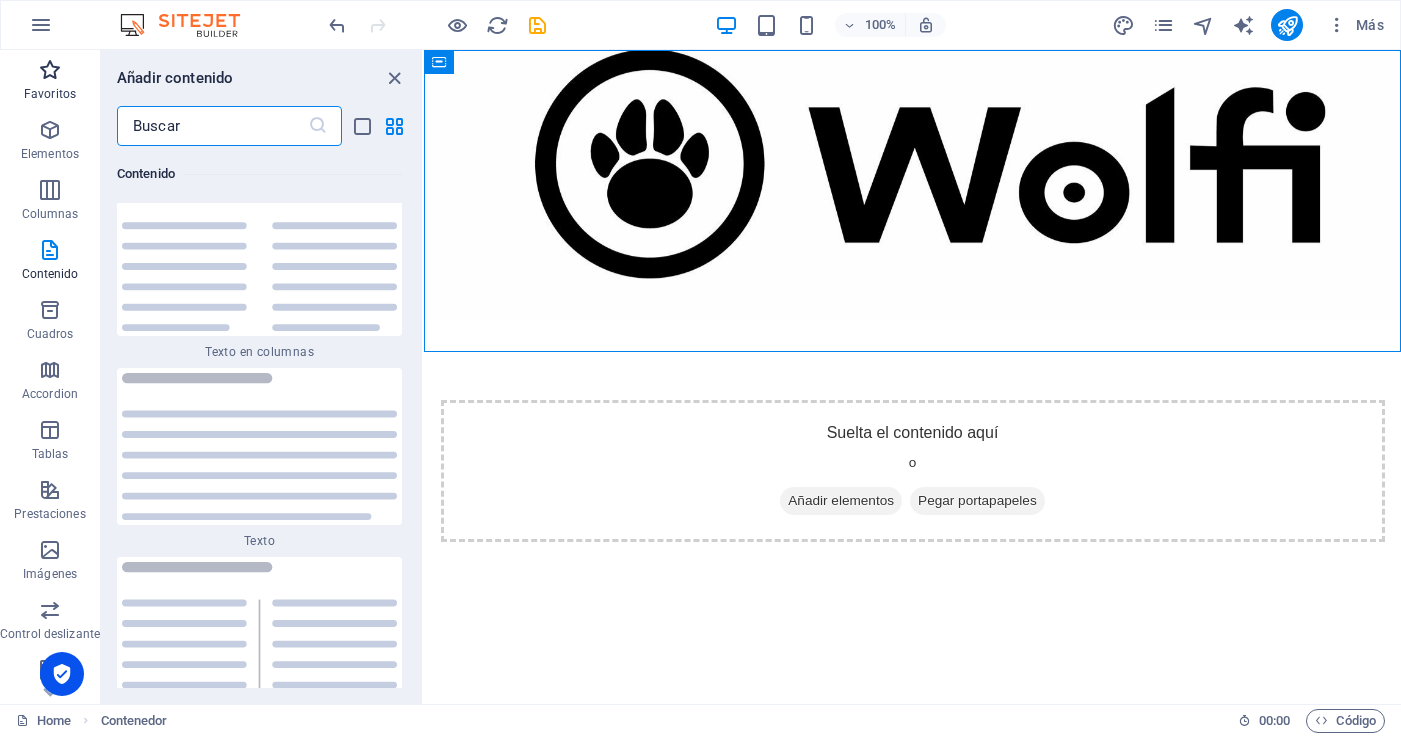 click at bounding box center [50, 70] 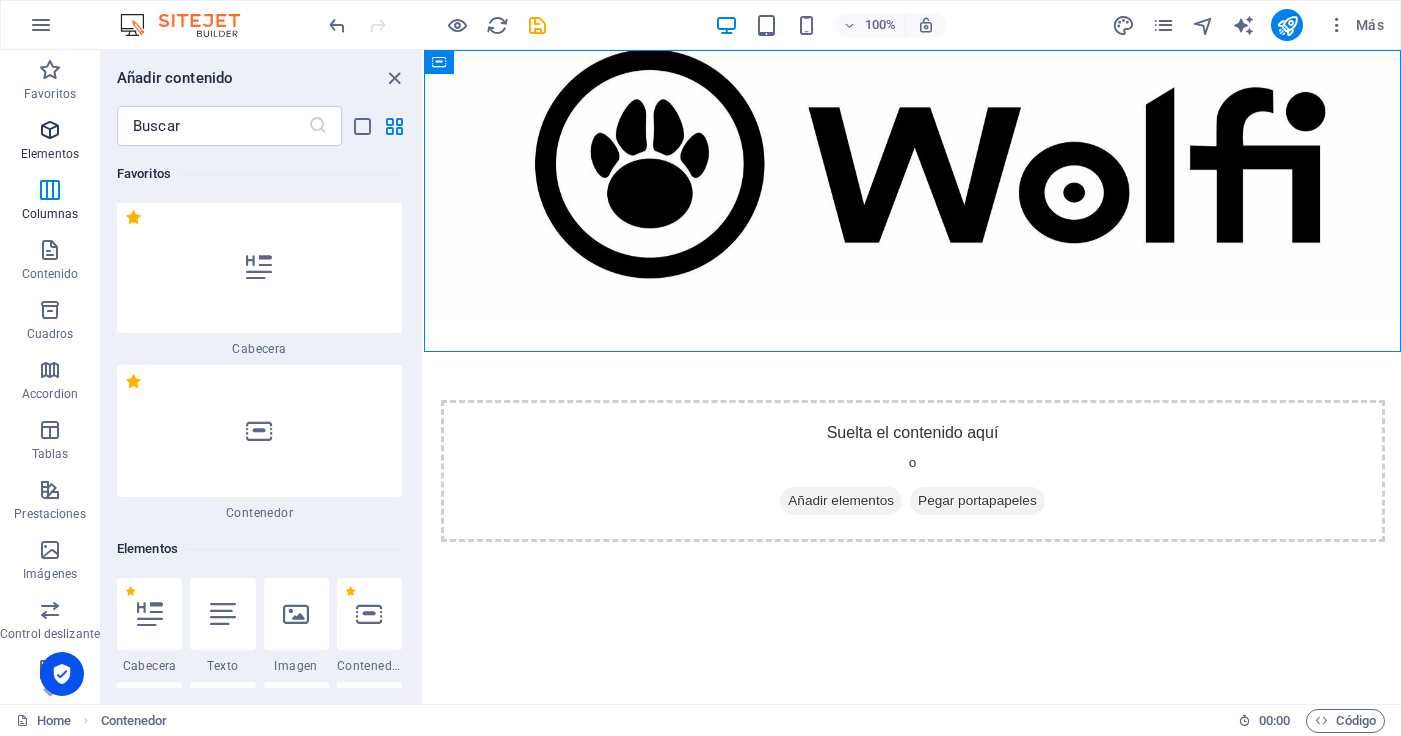 scroll, scrollTop: 0, scrollLeft: 0, axis: both 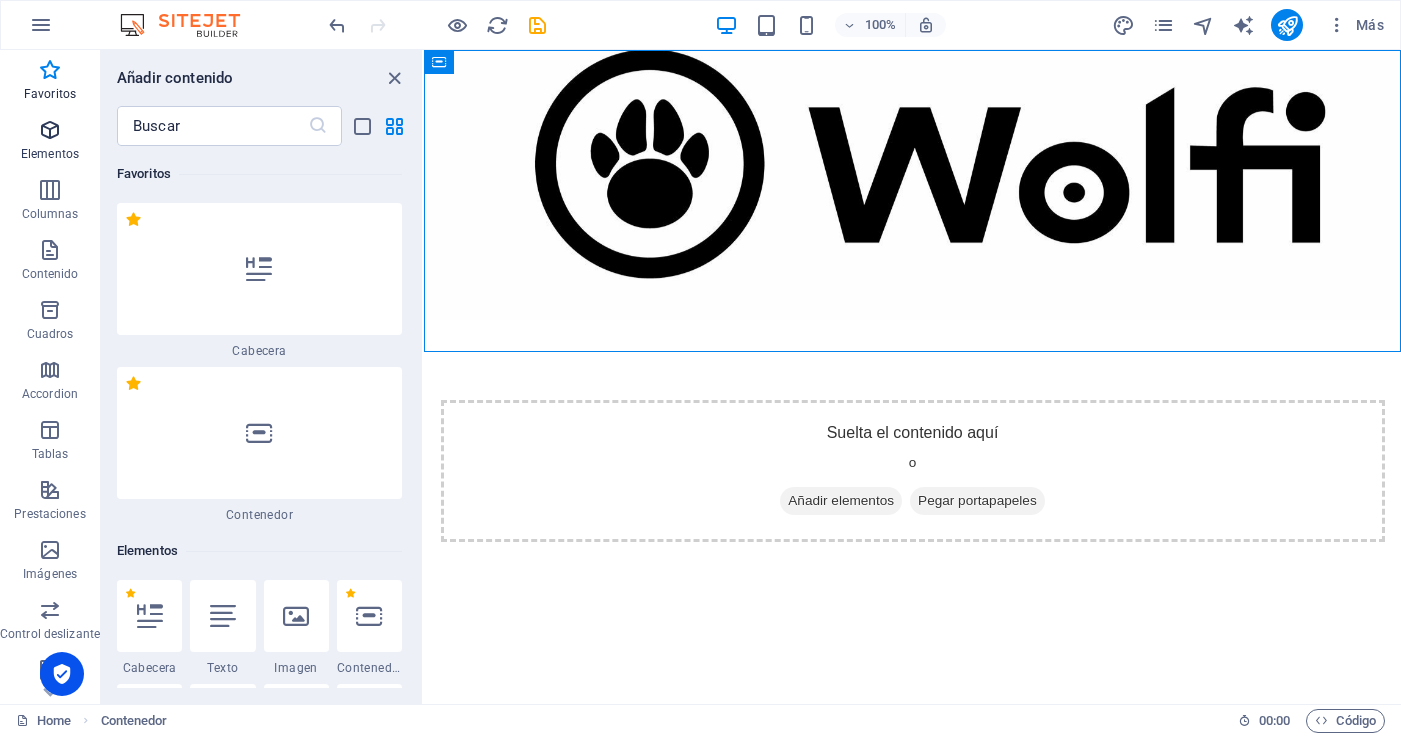 click at bounding box center (50, 130) 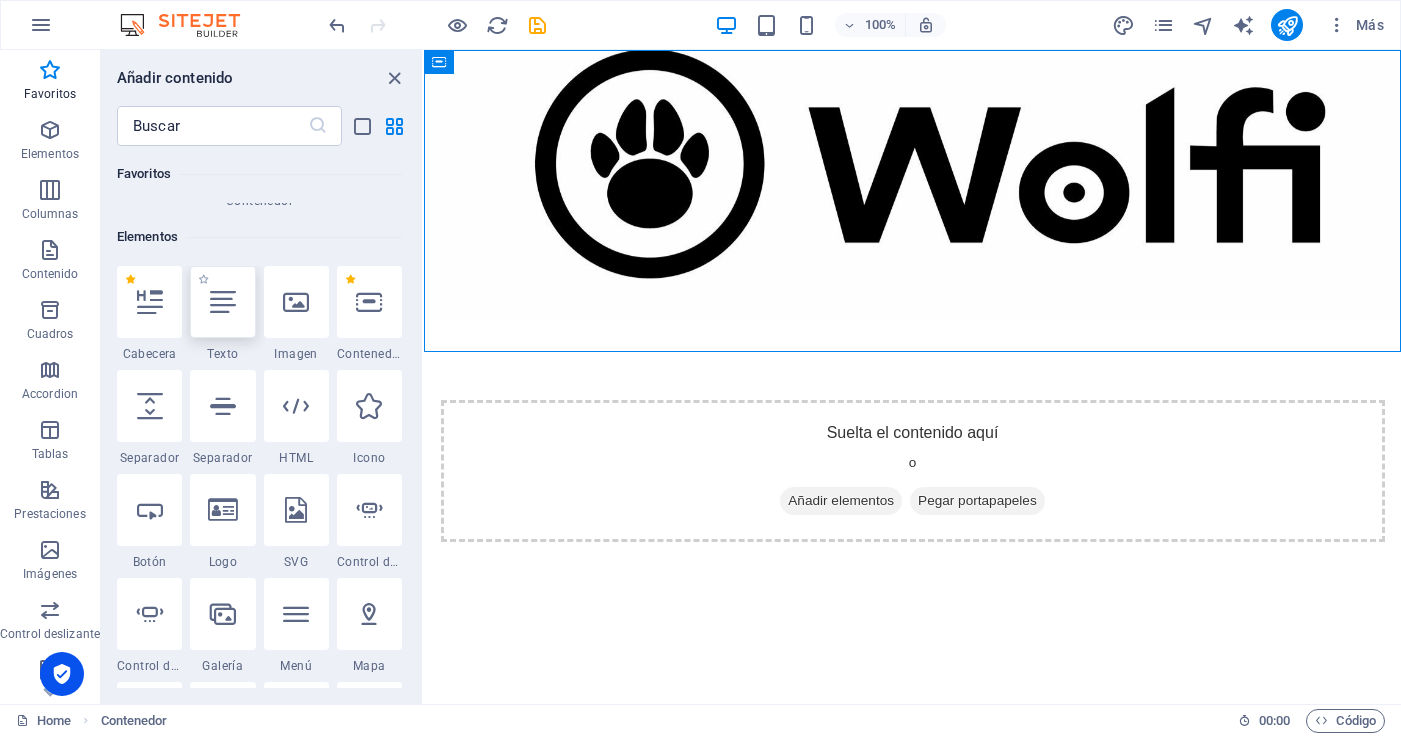 scroll, scrollTop: 308, scrollLeft: 0, axis: vertical 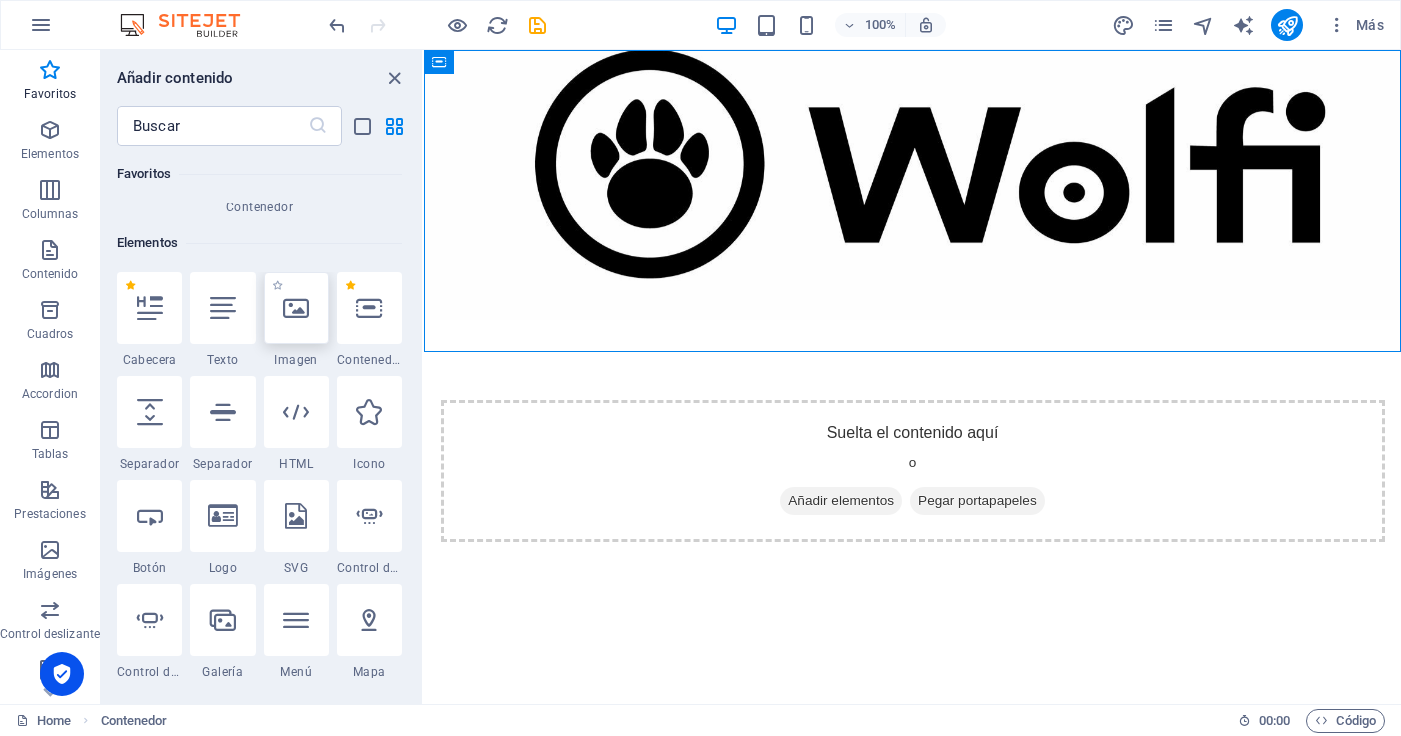click at bounding box center (296, 308) 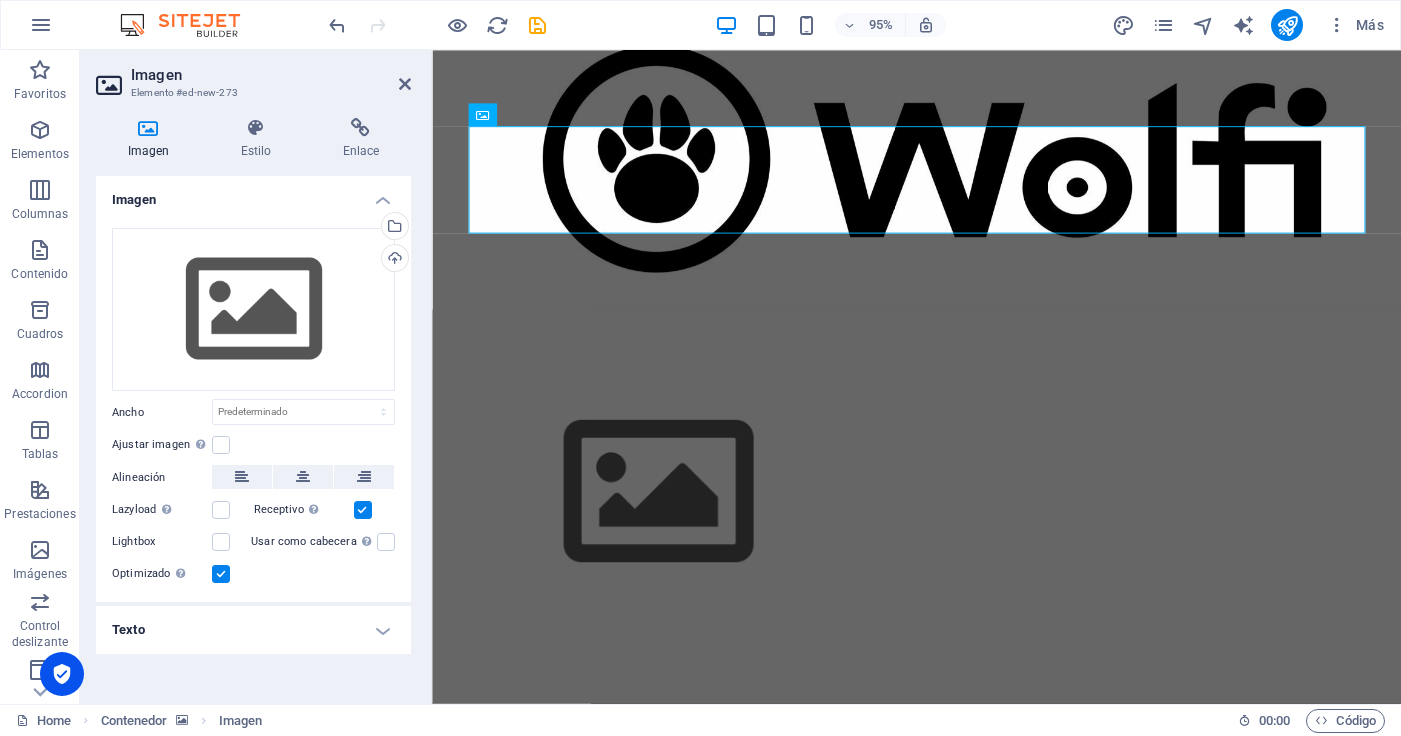 click on "95%" at bounding box center [830, 25] 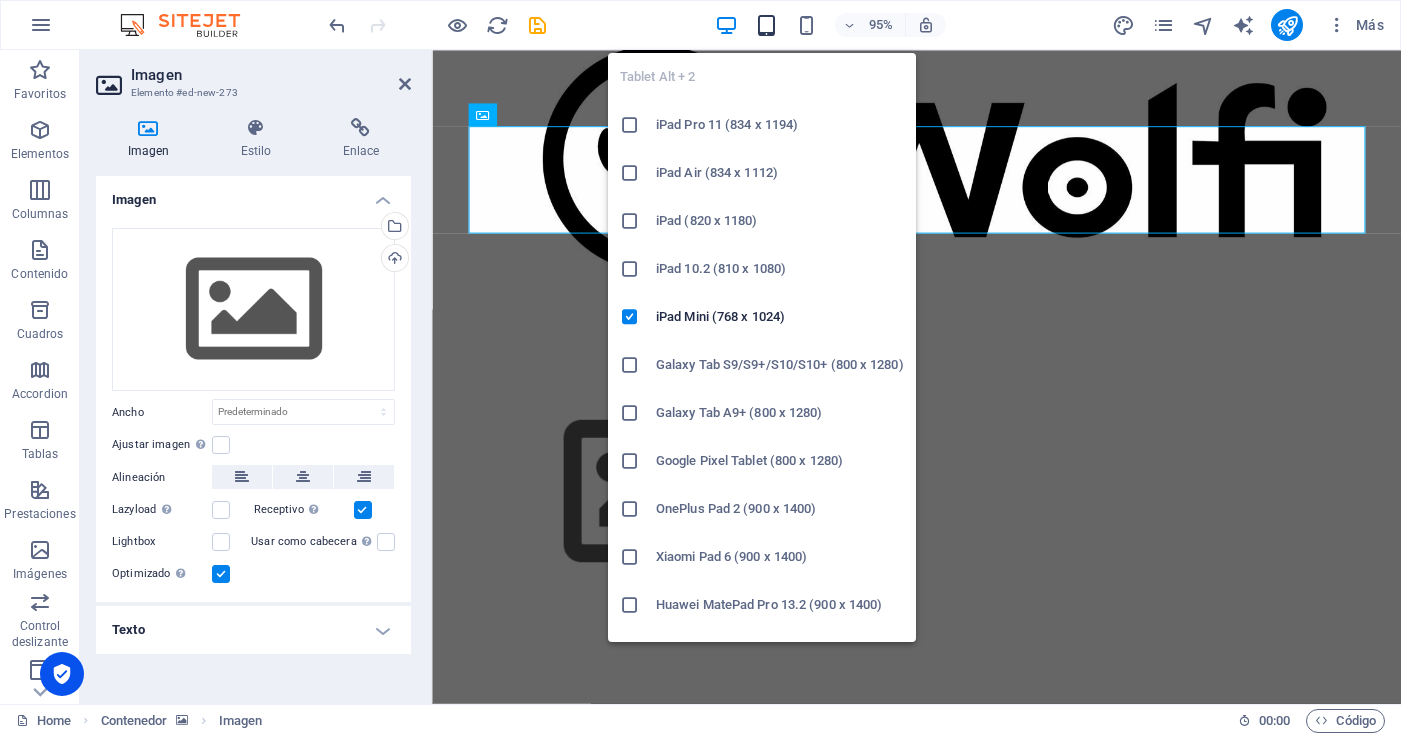 click at bounding box center (766, 25) 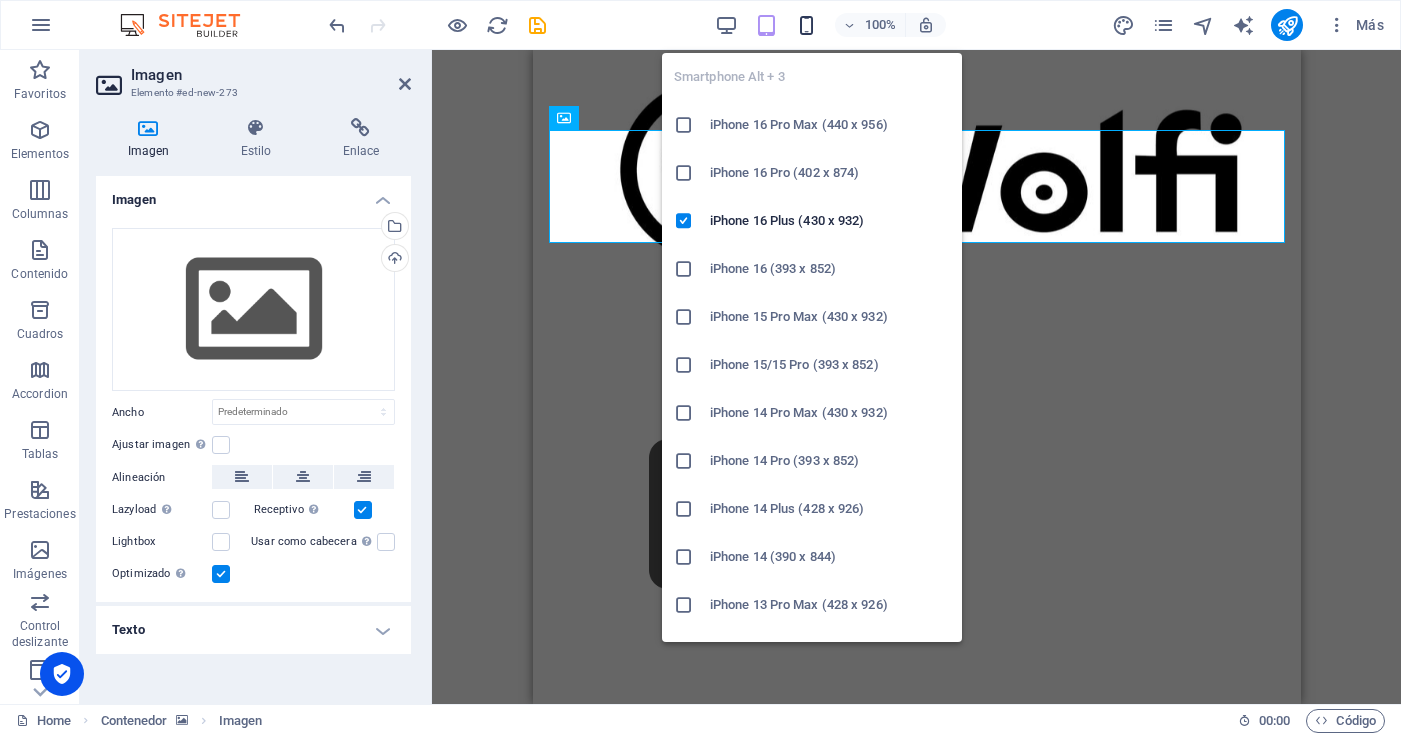 click at bounding box center [806, 25] 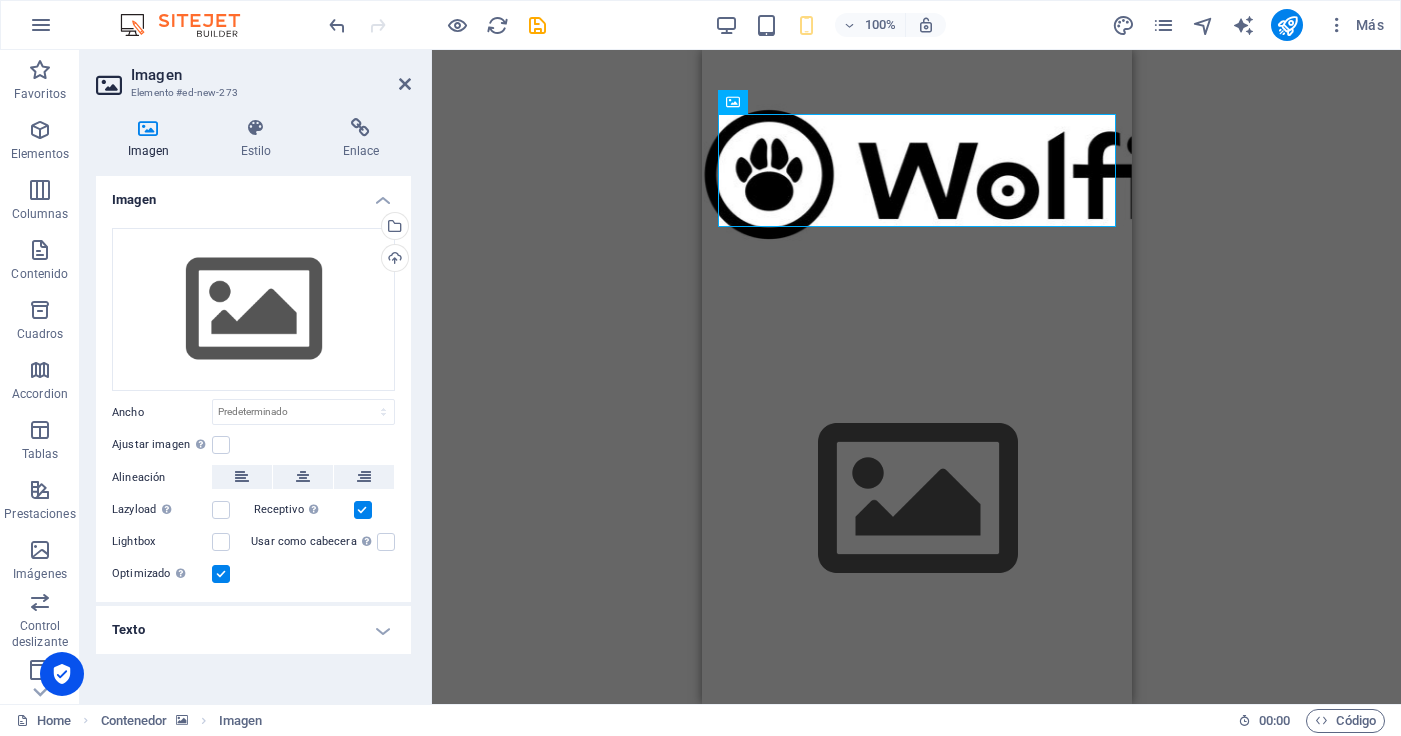 click on "Skip to main content" at bounding box center (916, 363) 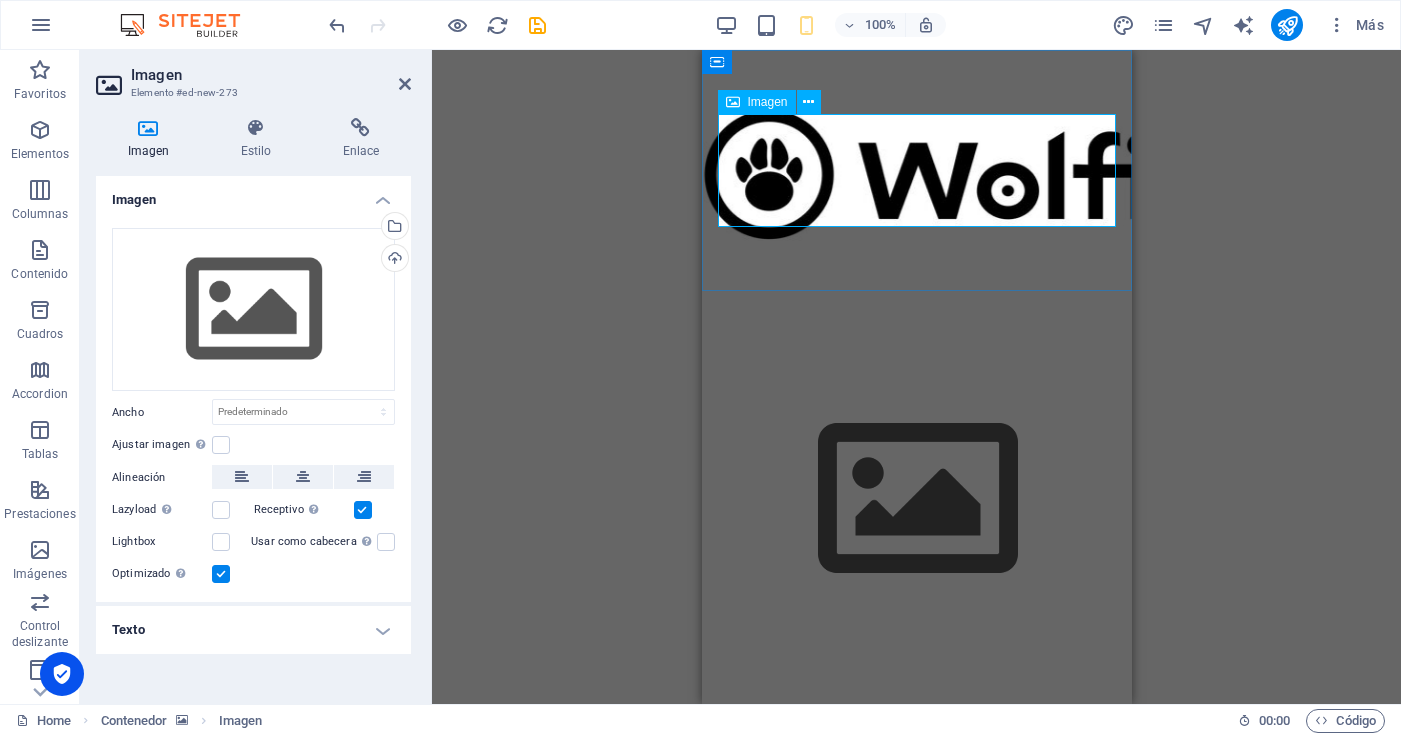 click at bounding box center [916, 499] 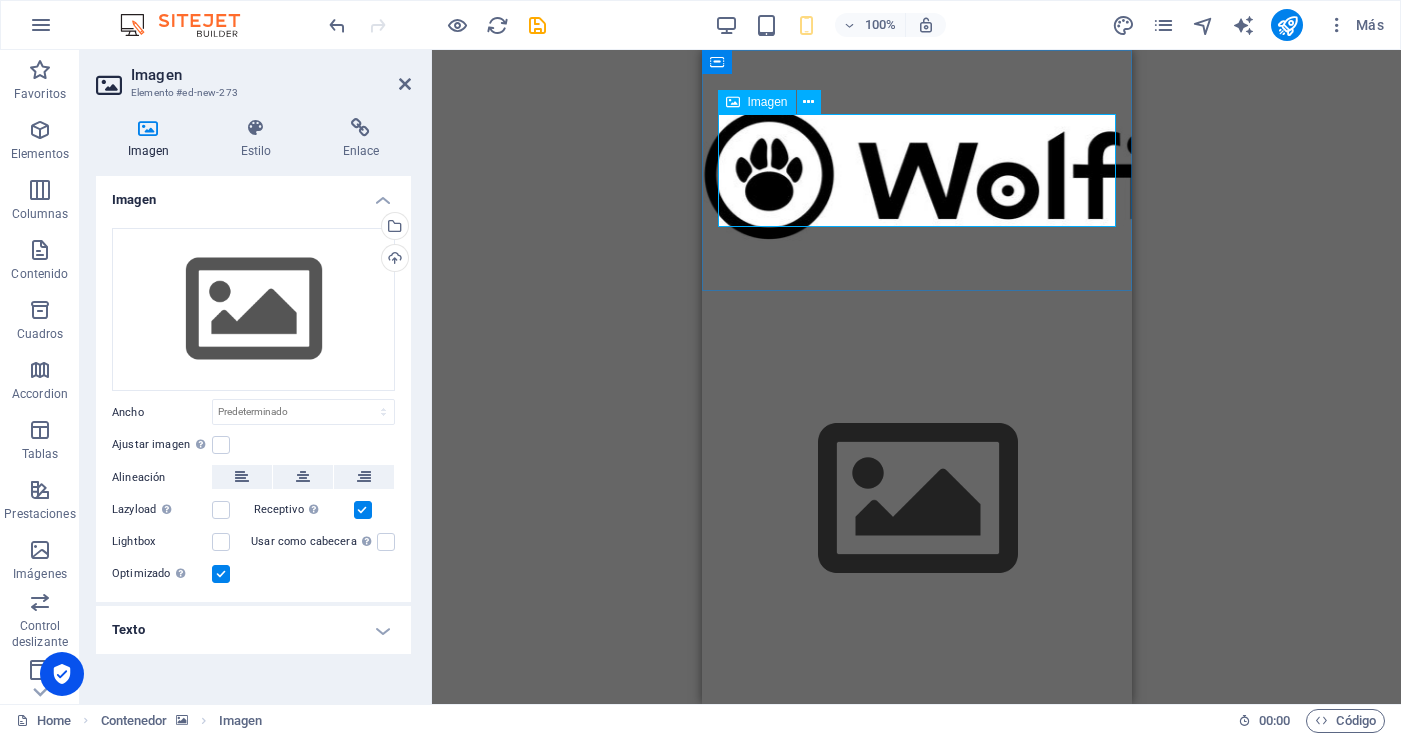 click at bounding box center (916, 499) 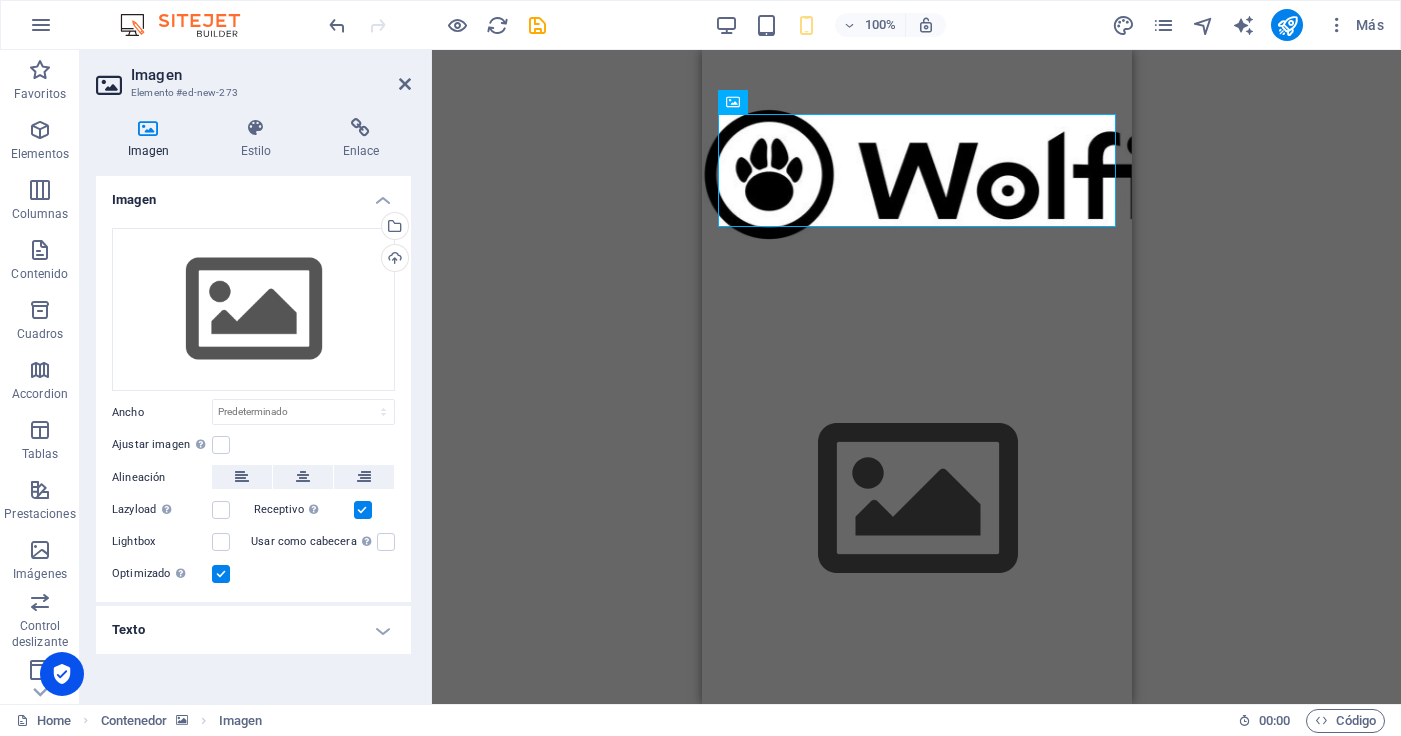click at bounding box center [916, 186] 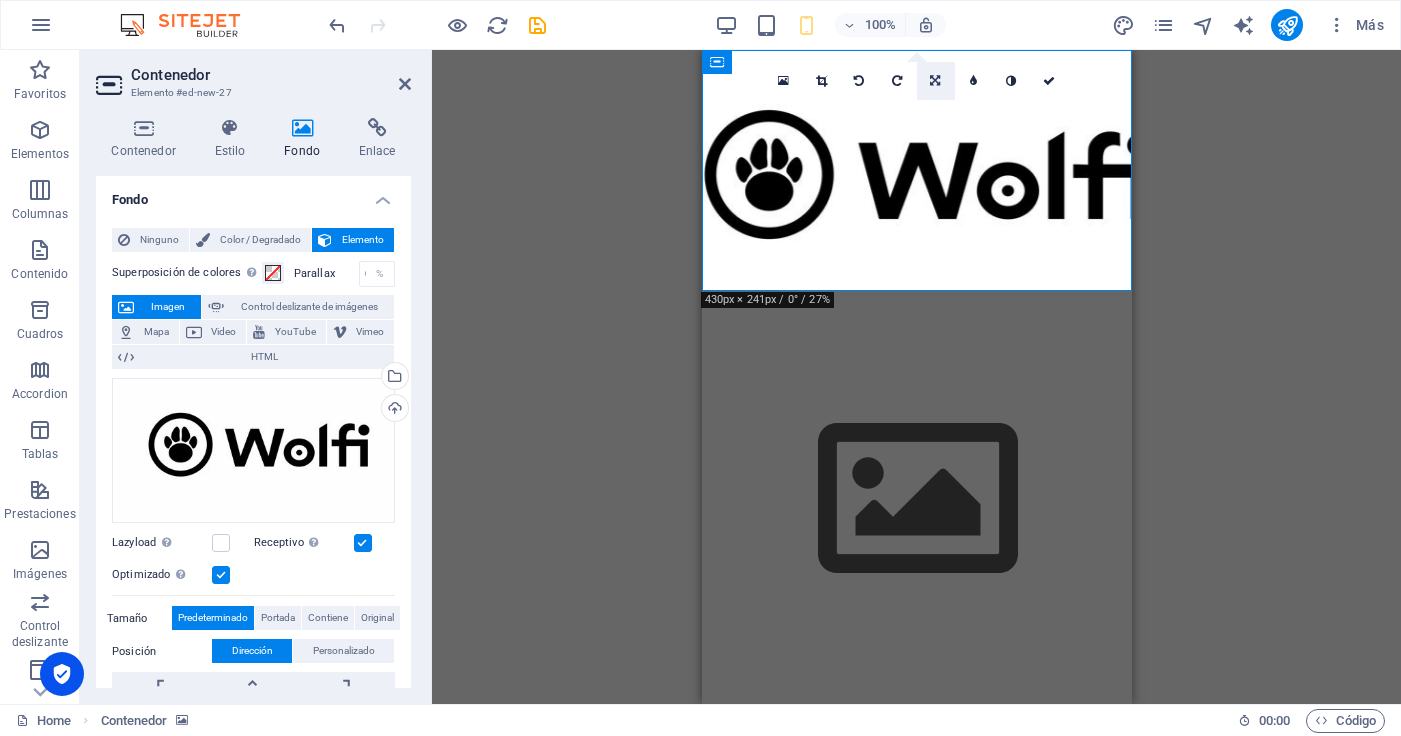 click at bounding box center [935, 81] 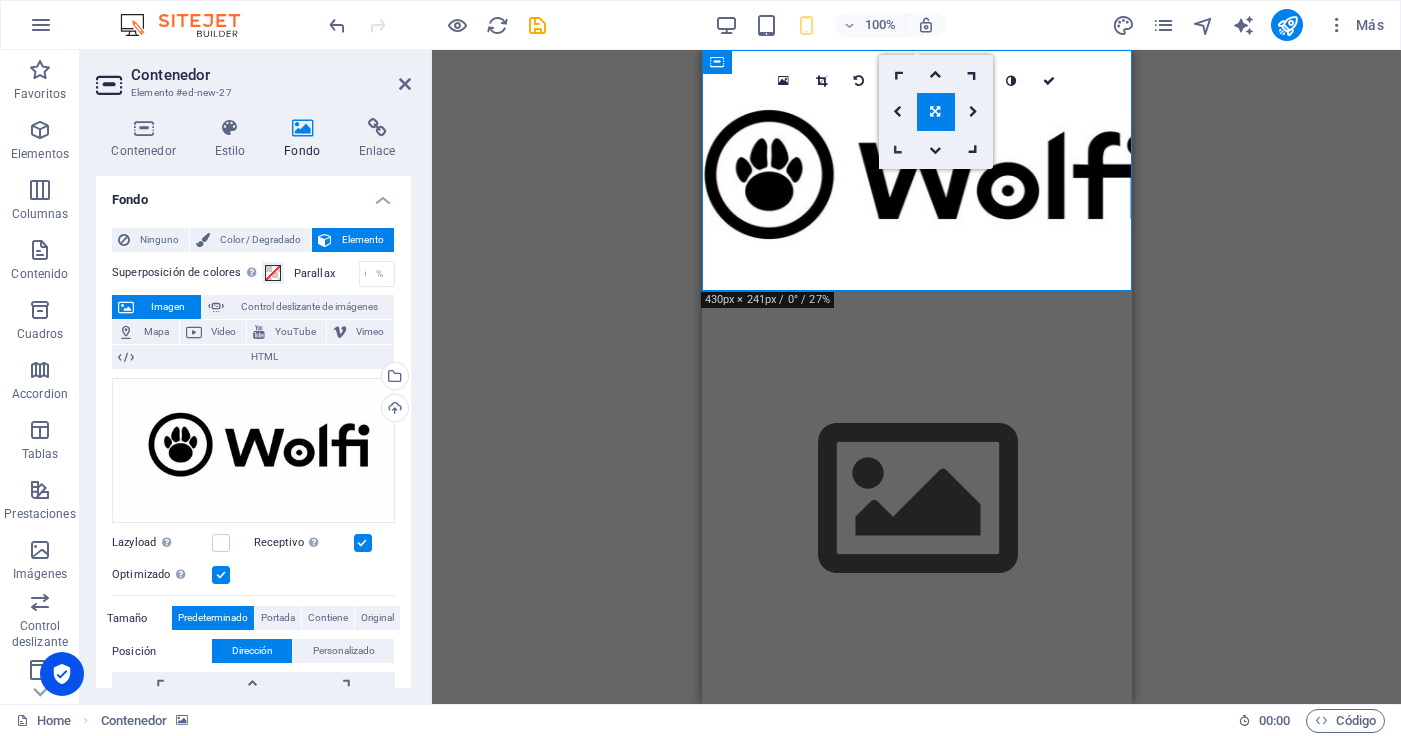 click at bounding box center (897, 149) 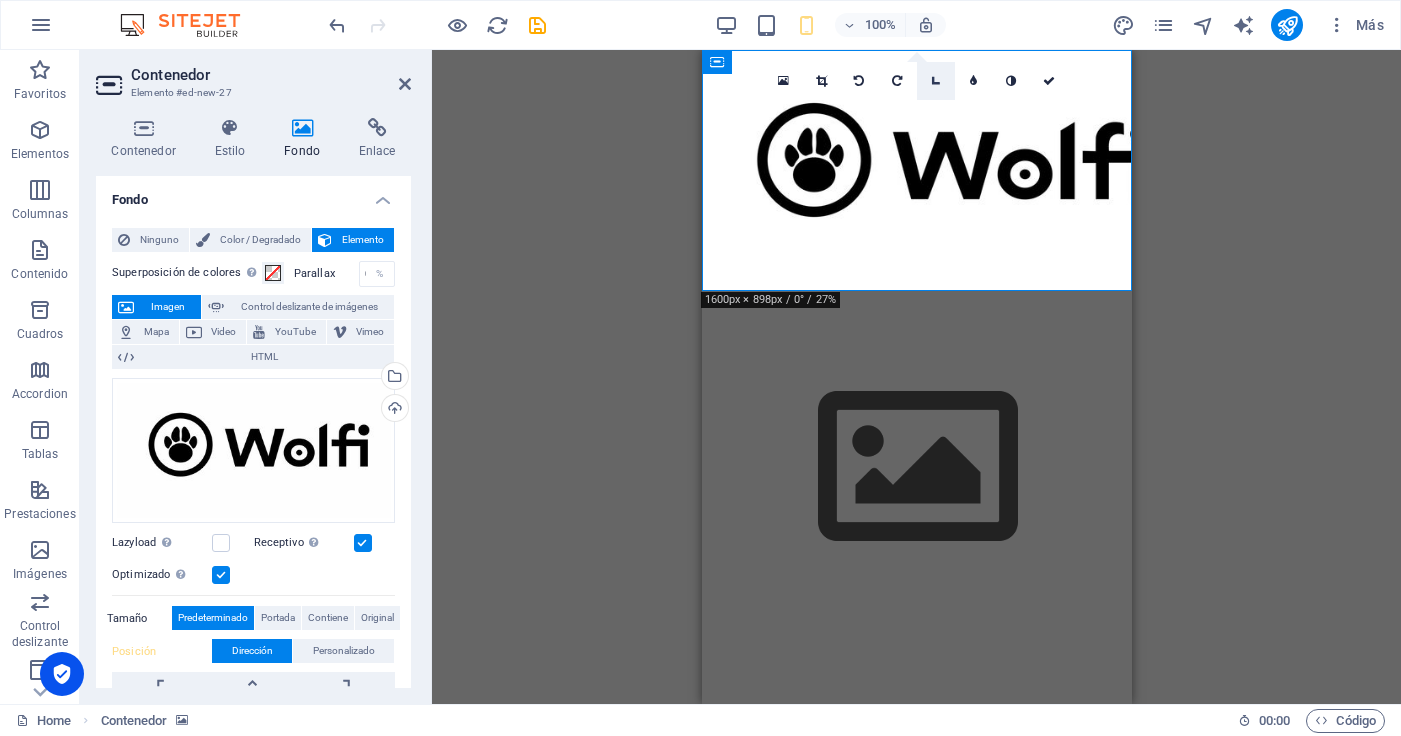 click at bounding box center [935, 80] 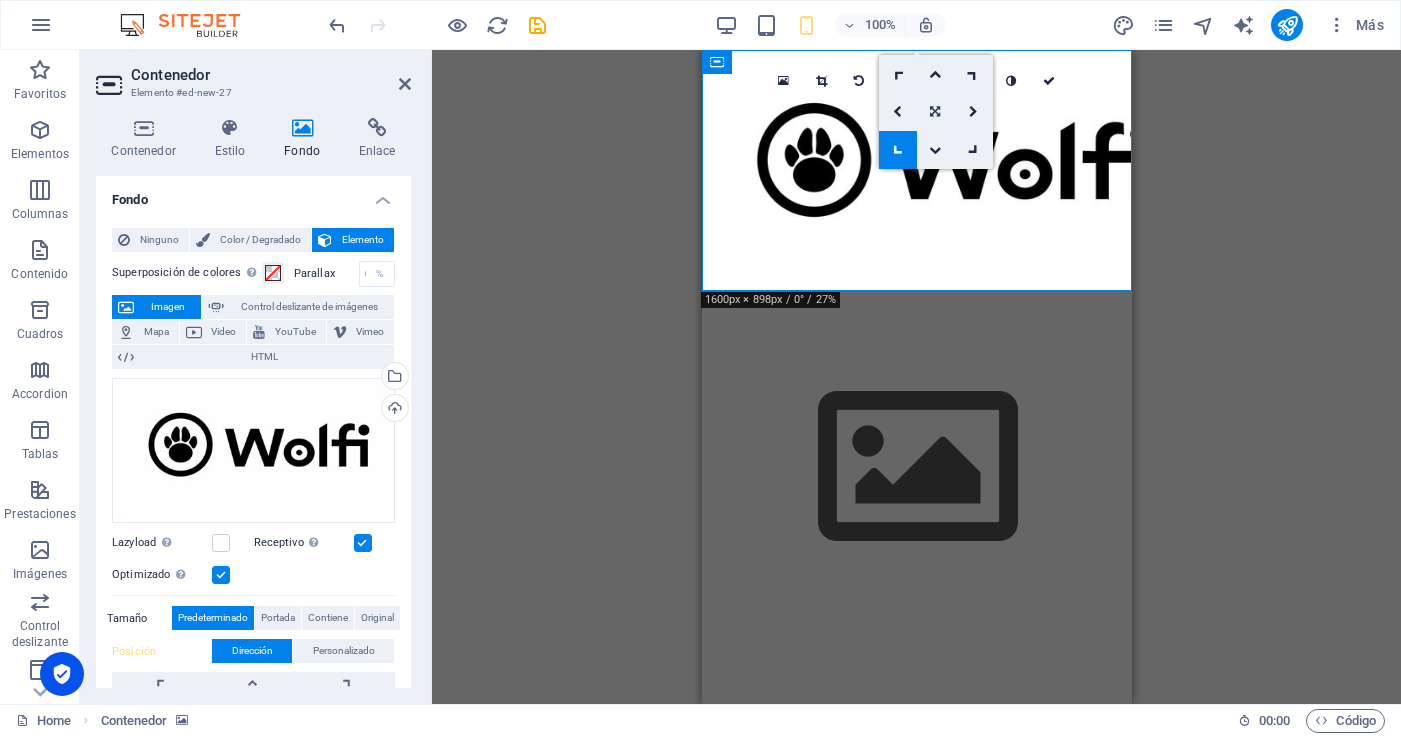 click at bounding box center [935, 112] 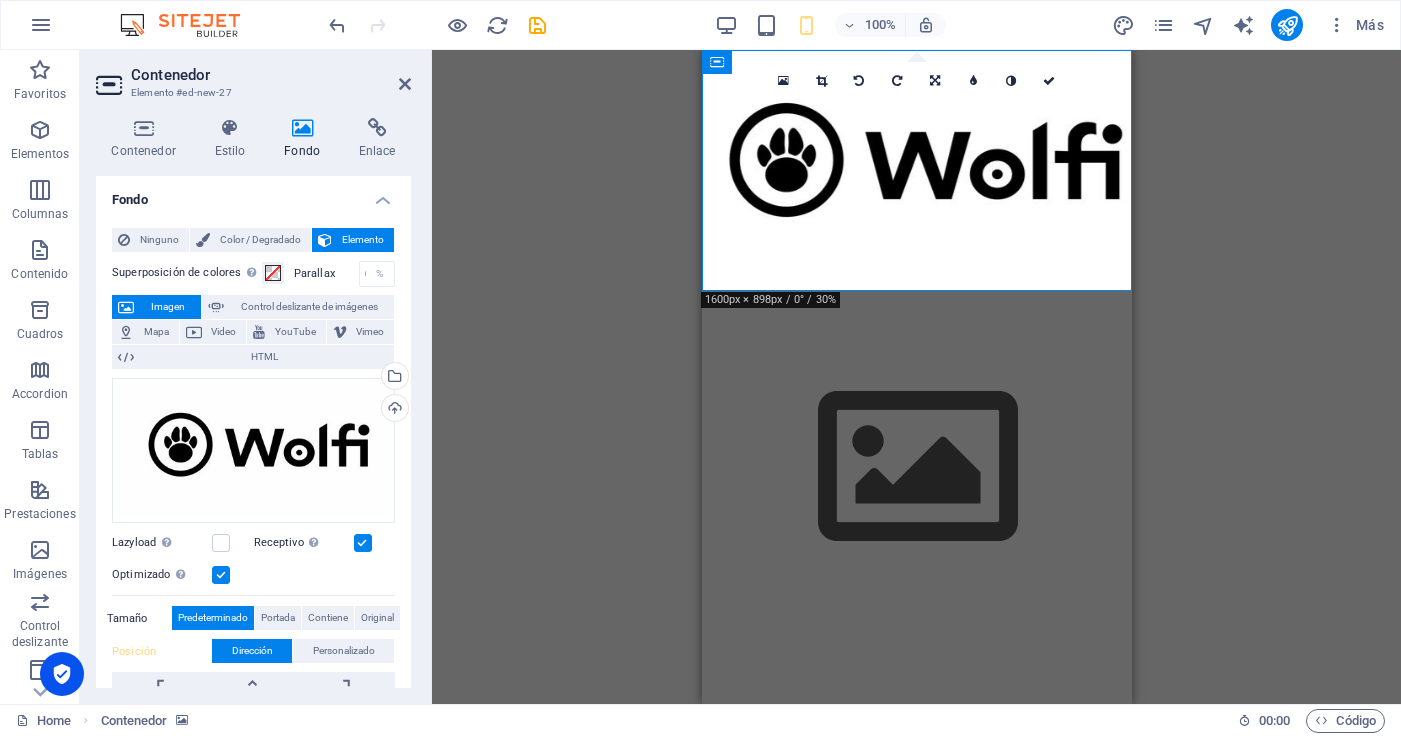click on "Skip to main content" at bounding box center [916, 347] 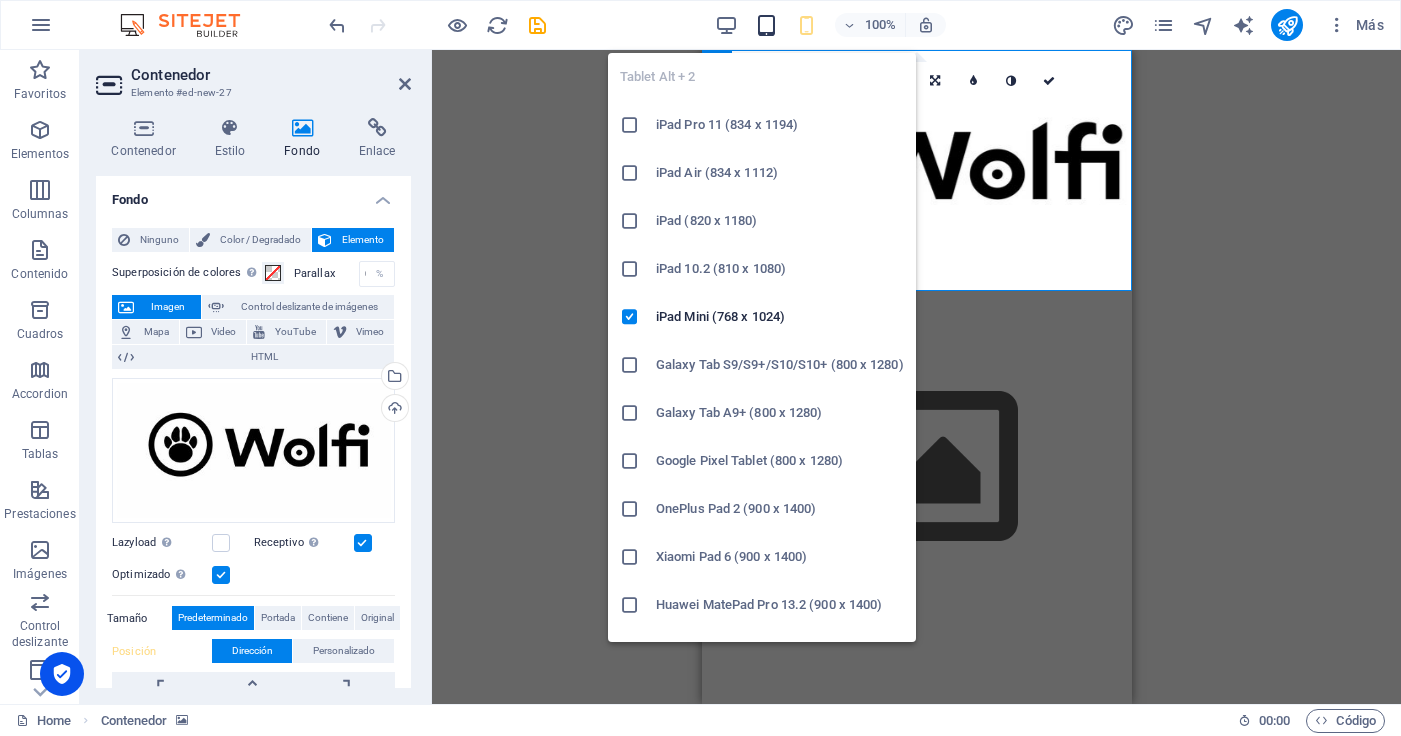 click at bounding box center (766, 25) 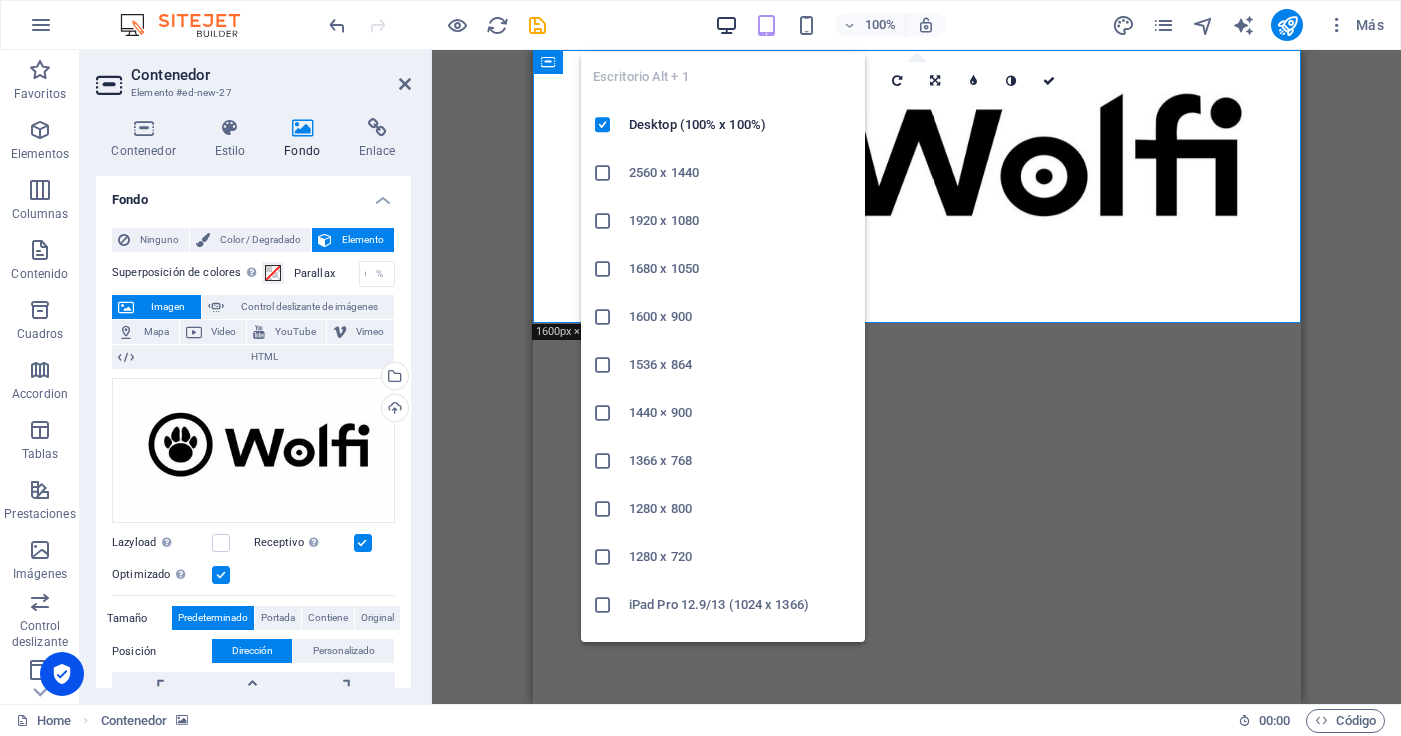 click at bounding box center (726, 25) 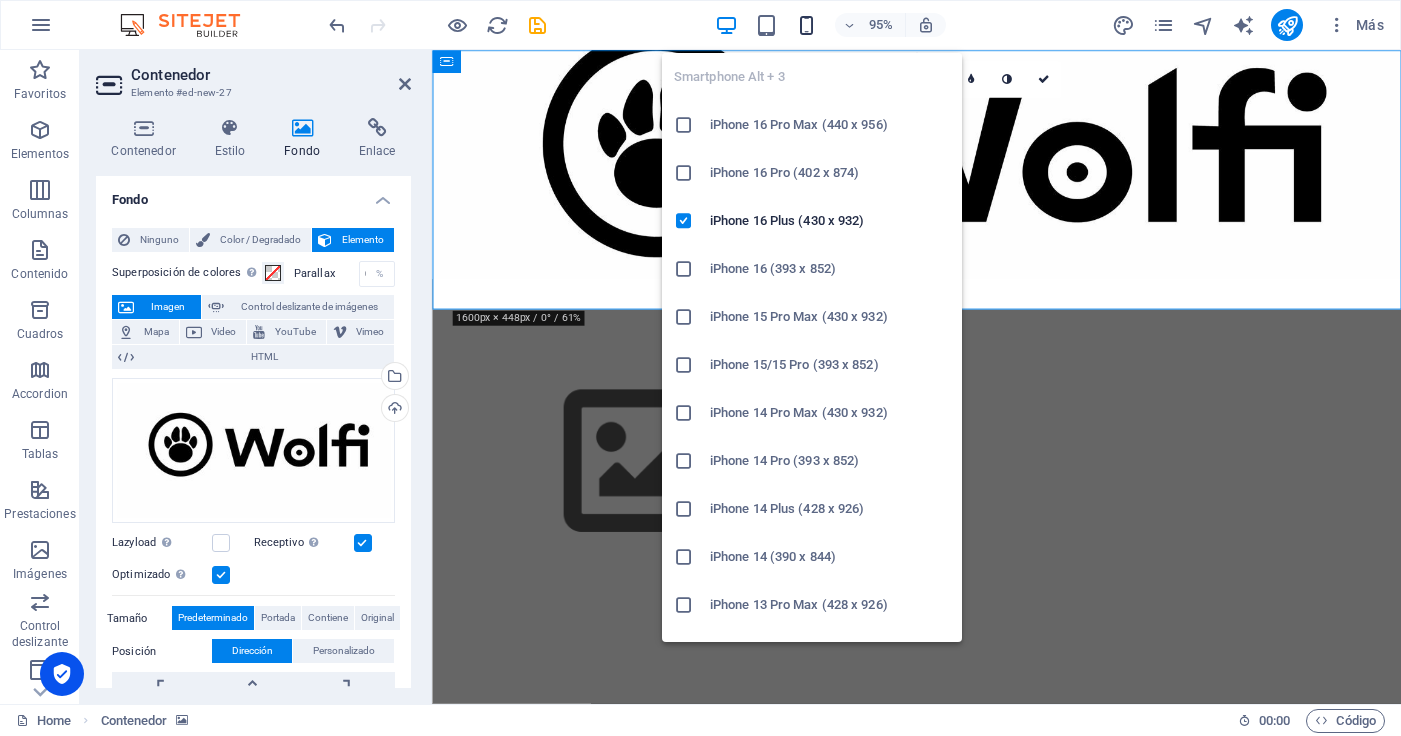 click at bounding box center (806, 25) 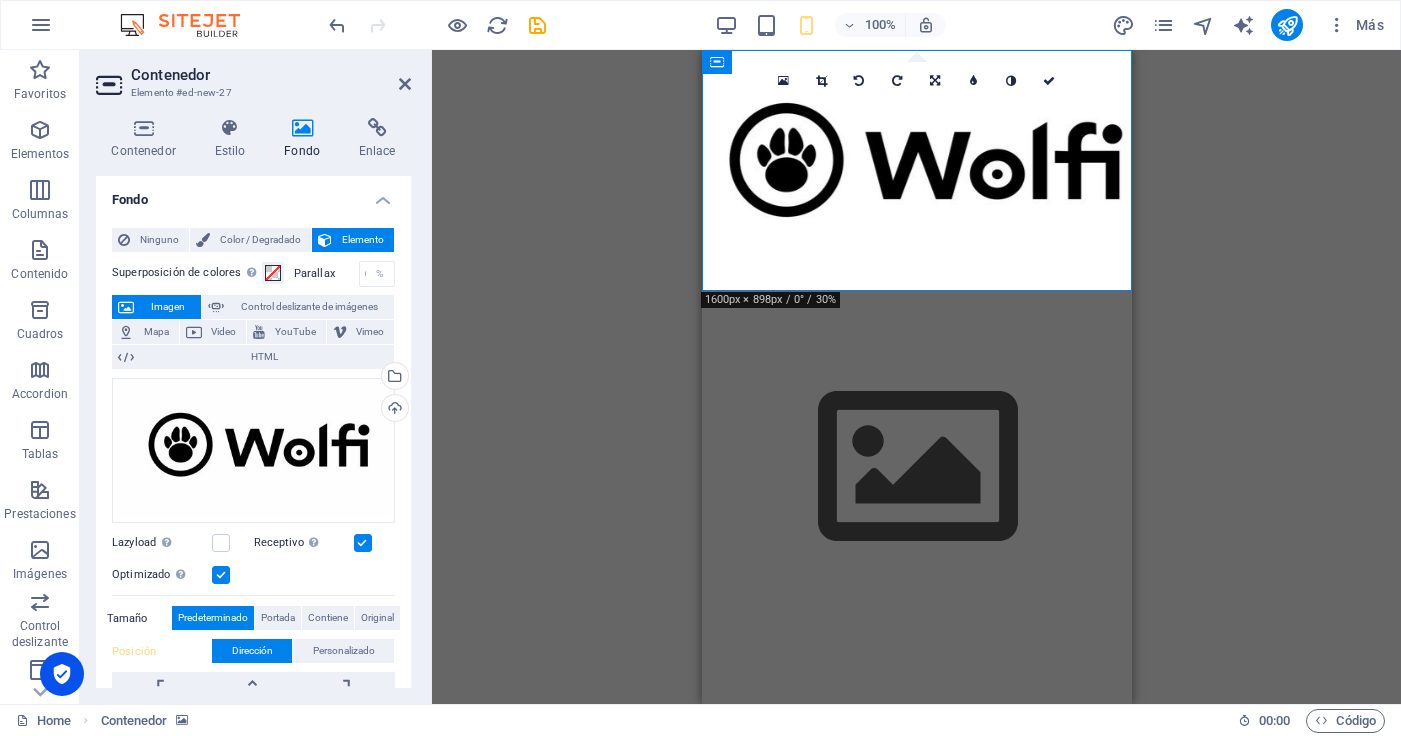 click on "Arrastra aquí para reemplazar el contenido existente. Si quieres crear un elemento nuevo, pulsa “Ctrl”.
Imagen   Marcador   Contenedor   Marcador   Imagen 180 170 160 150 140 130 120 110 100 90 80 70 60 50 40 30 20 10 0 -10 -20 -30 -40 -50 -60 -70 -80 -90 -100 -110 -120 -130 -140 -150 -160 -170 1600px × 898px / 0° / 30% 16:10 16:9 4:3 1:1 1:2 0" at bounding box center [916, 377] 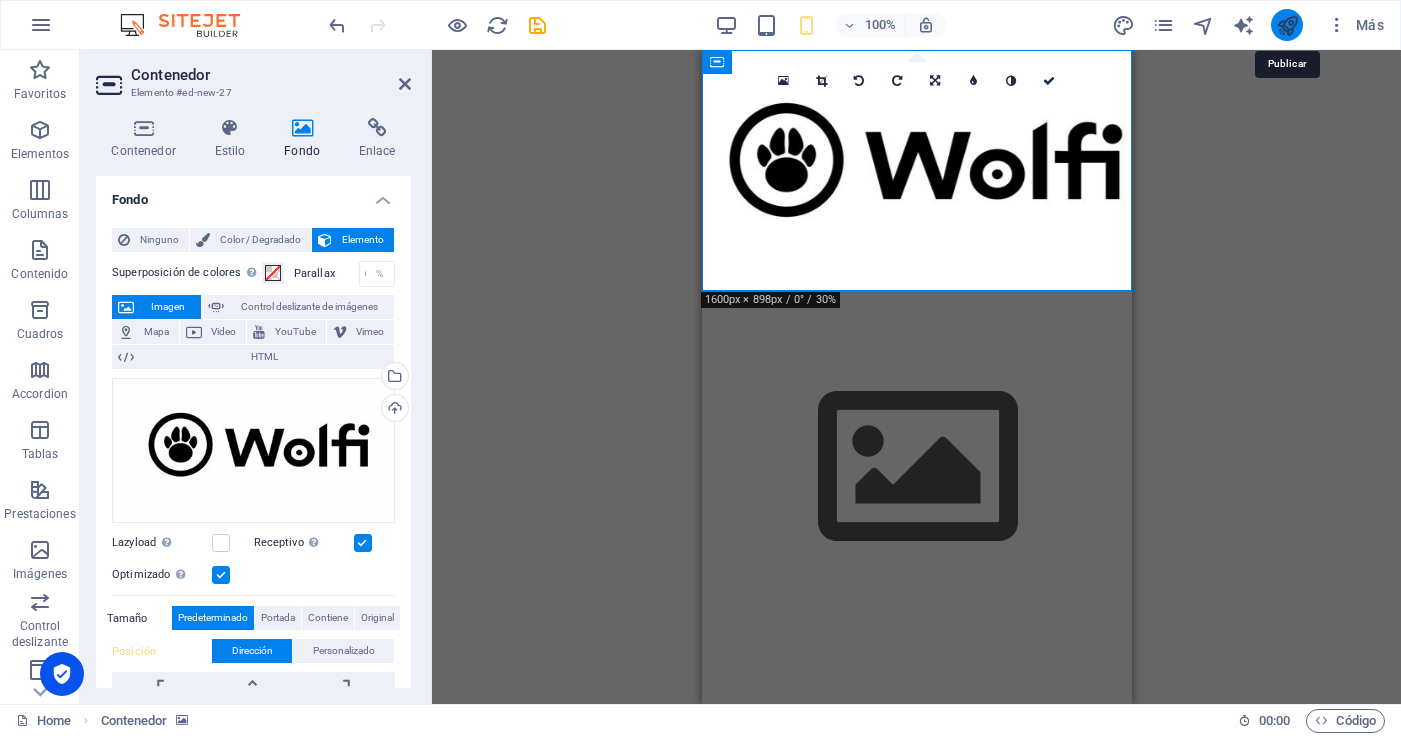 click at bounding box center [1287, 25] 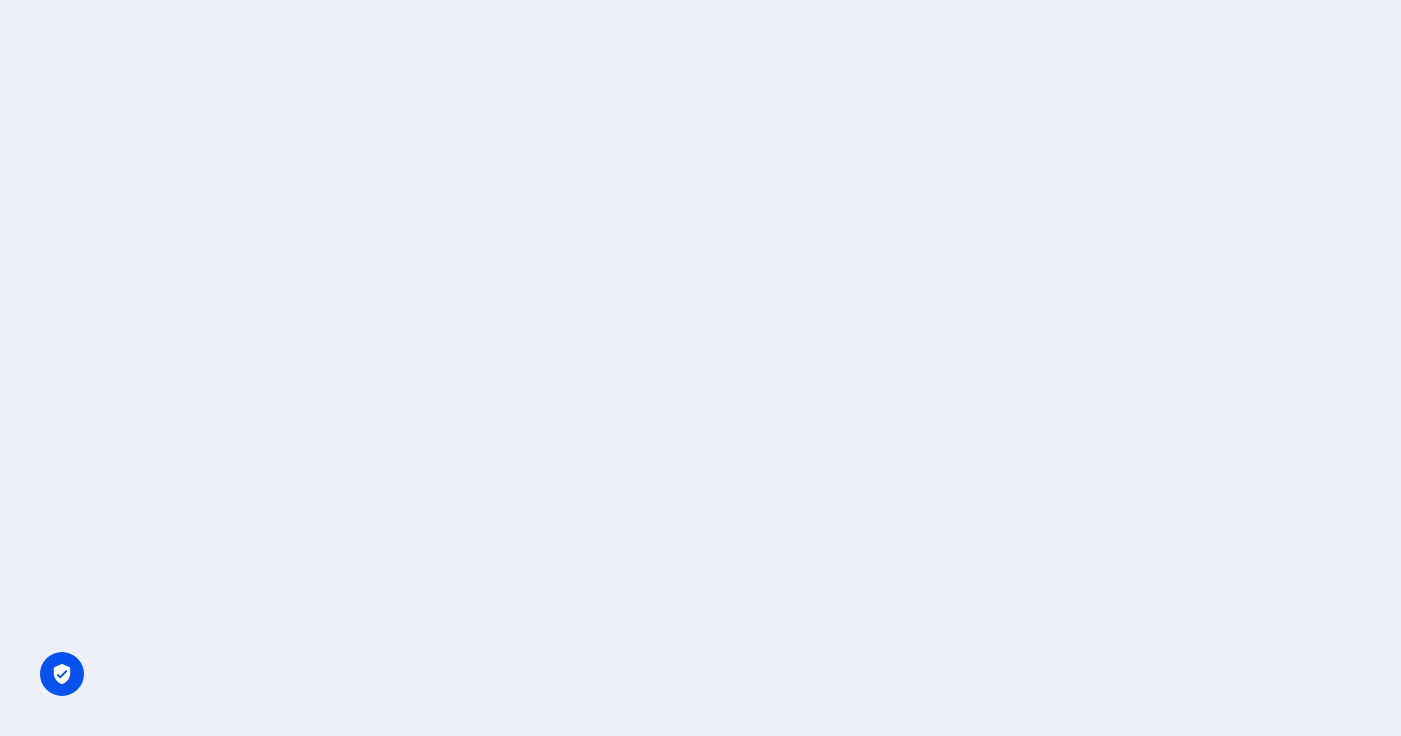scroll, scrollTop: 0, scrollLeft: 0, axis: both 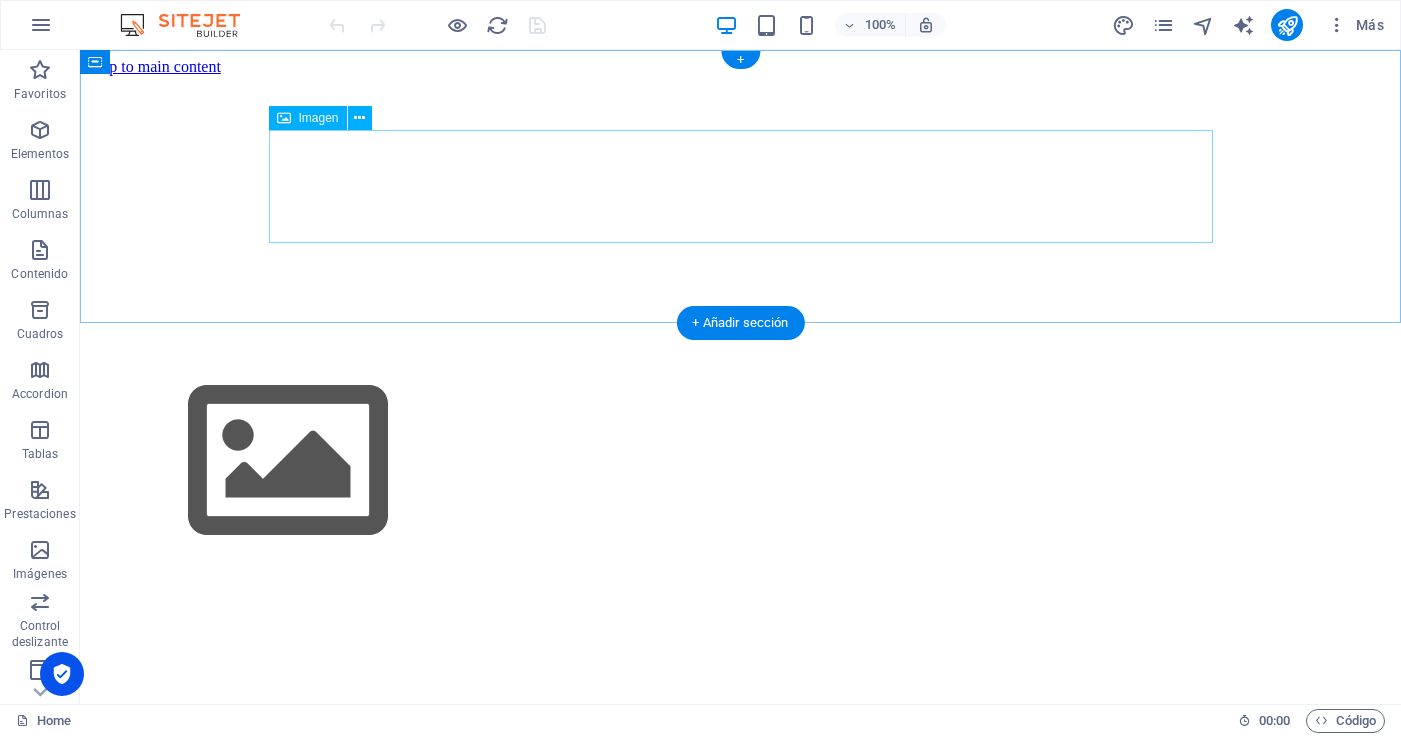 click at bounding box center [740, 463] 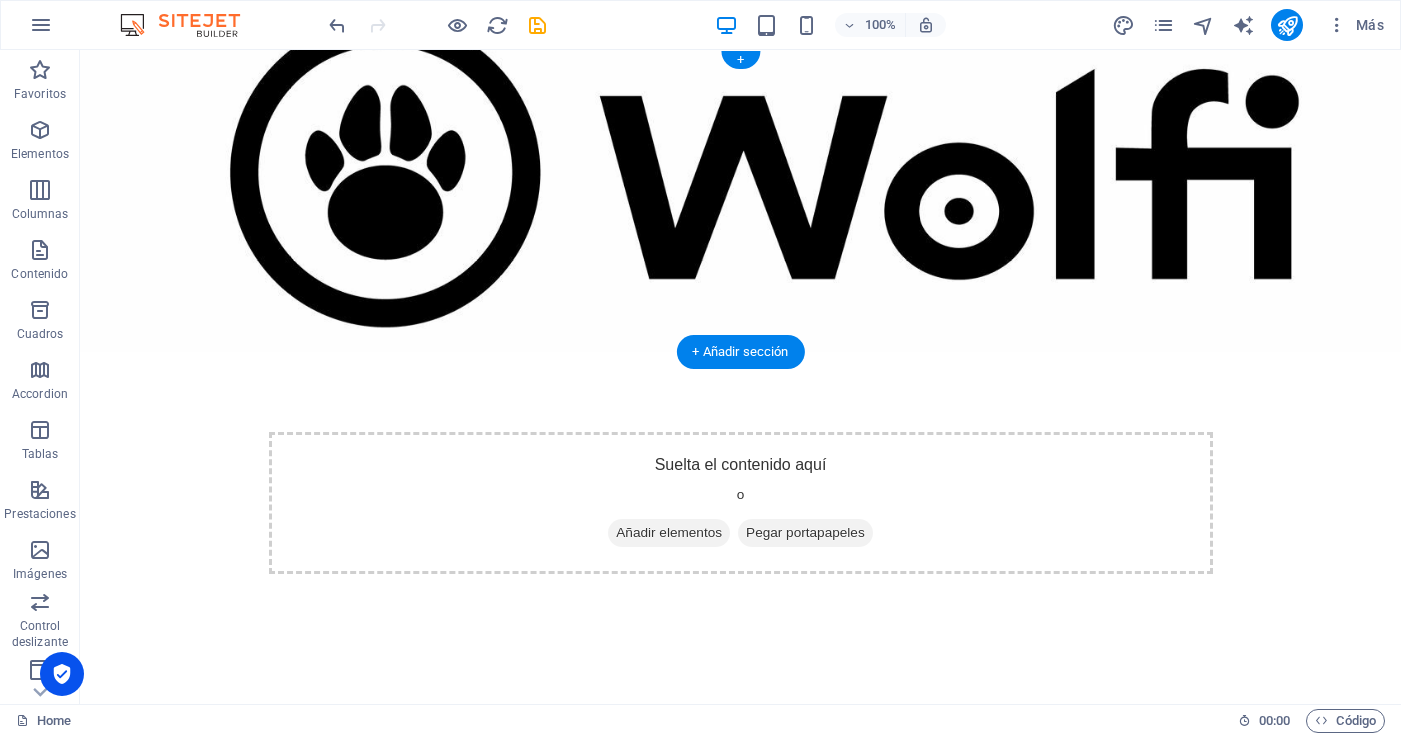 click at bounding box center [740, 201] 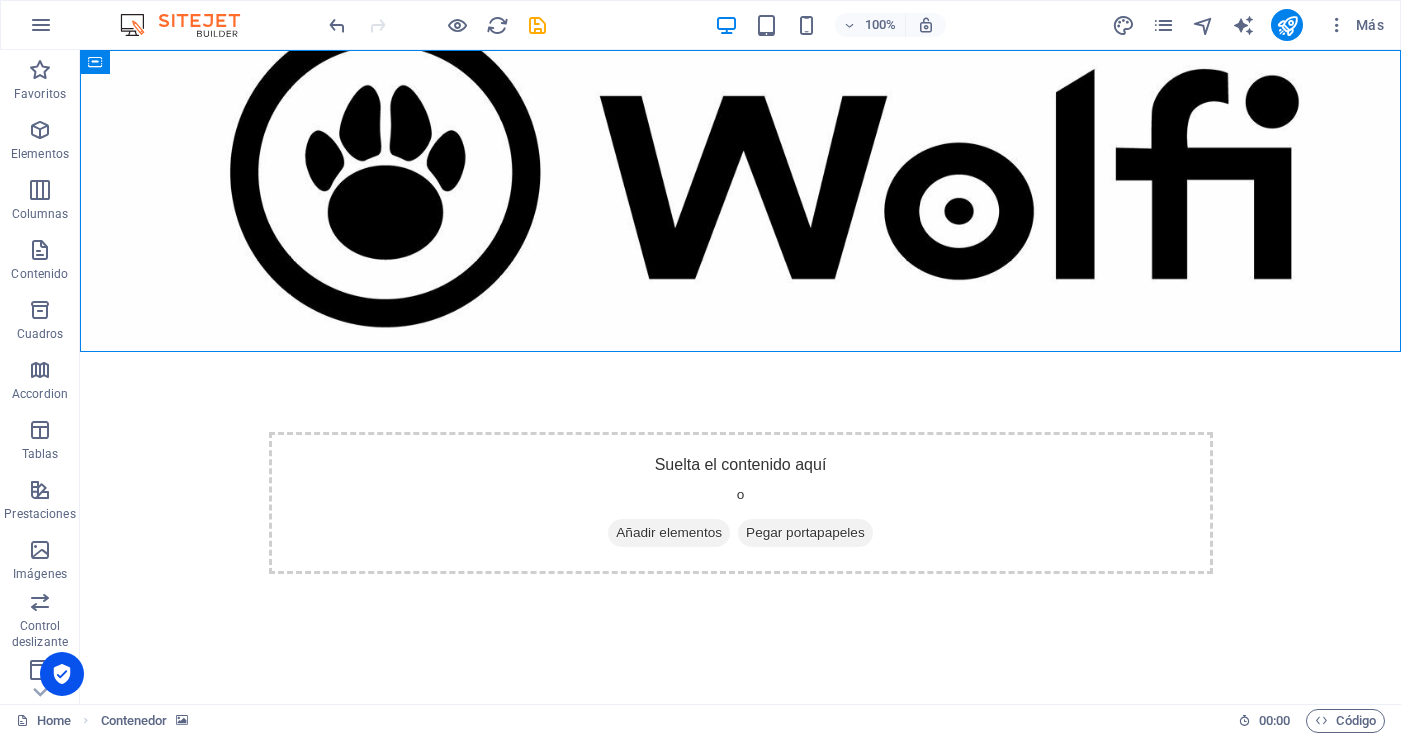 drag, startPoint x: 555, startPoint y: 310, endPoint x: 570, endPoint y: 564, distance: 254.44254 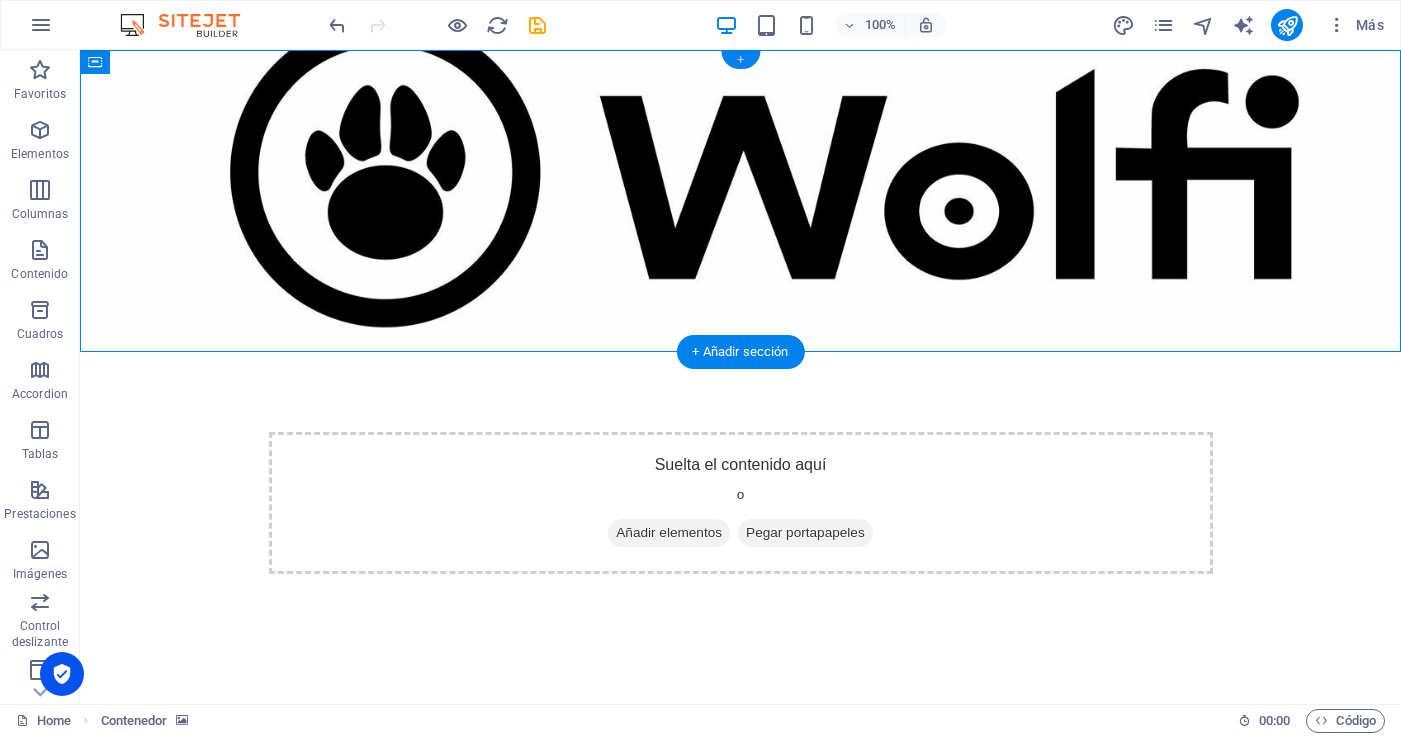 click on "+" at bounding box center (740, 60) 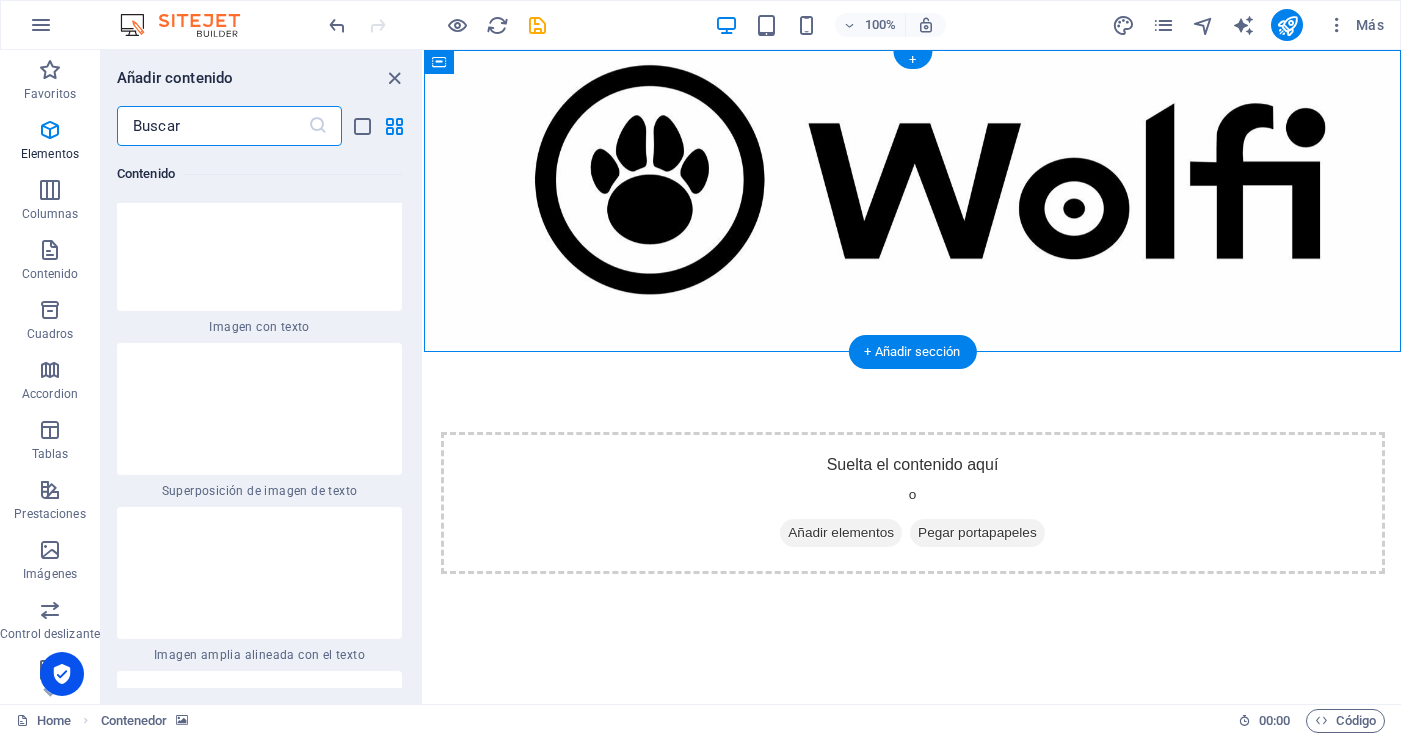 scroll, scrollTop: 6808, scrollLeft: 0, axis: vertical 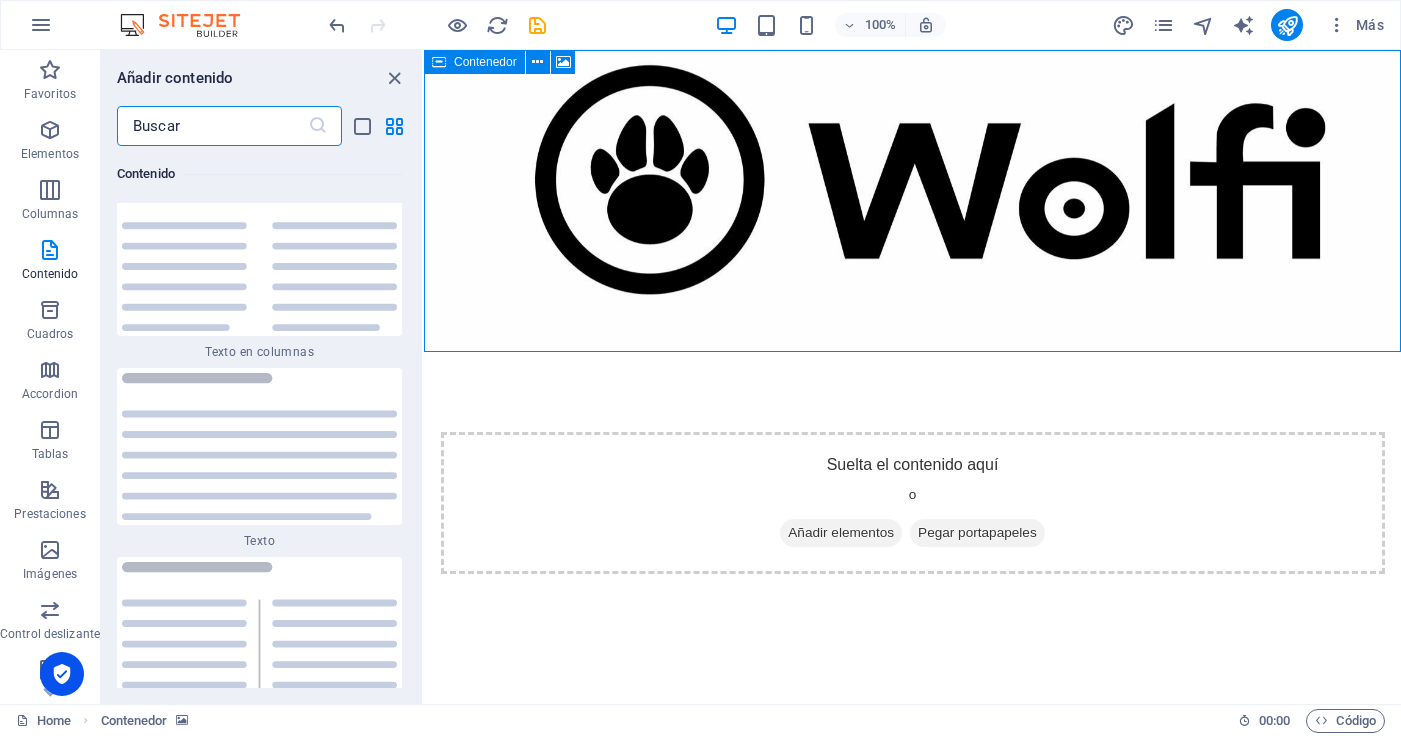 click on "Contenedor" at bounding box center (485, 62) 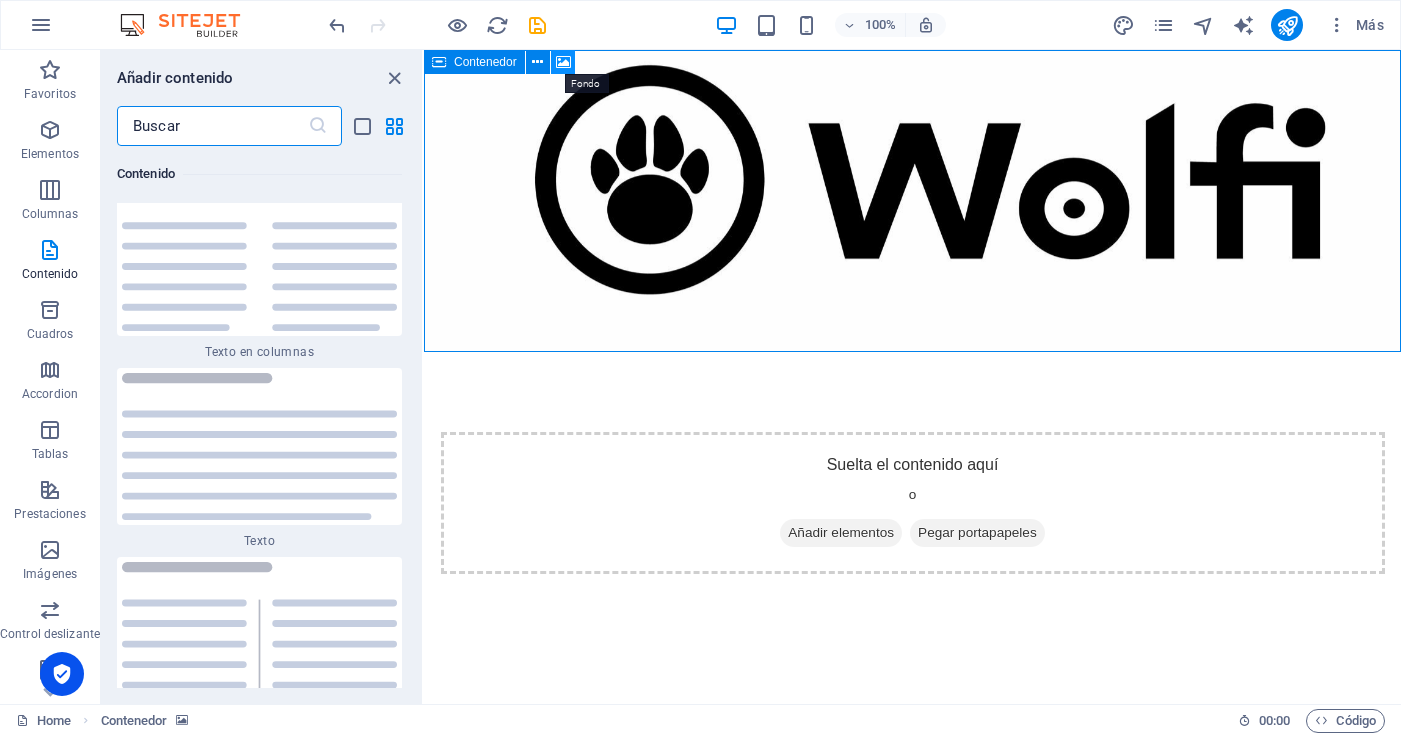 click at bounding box center [563, 62] 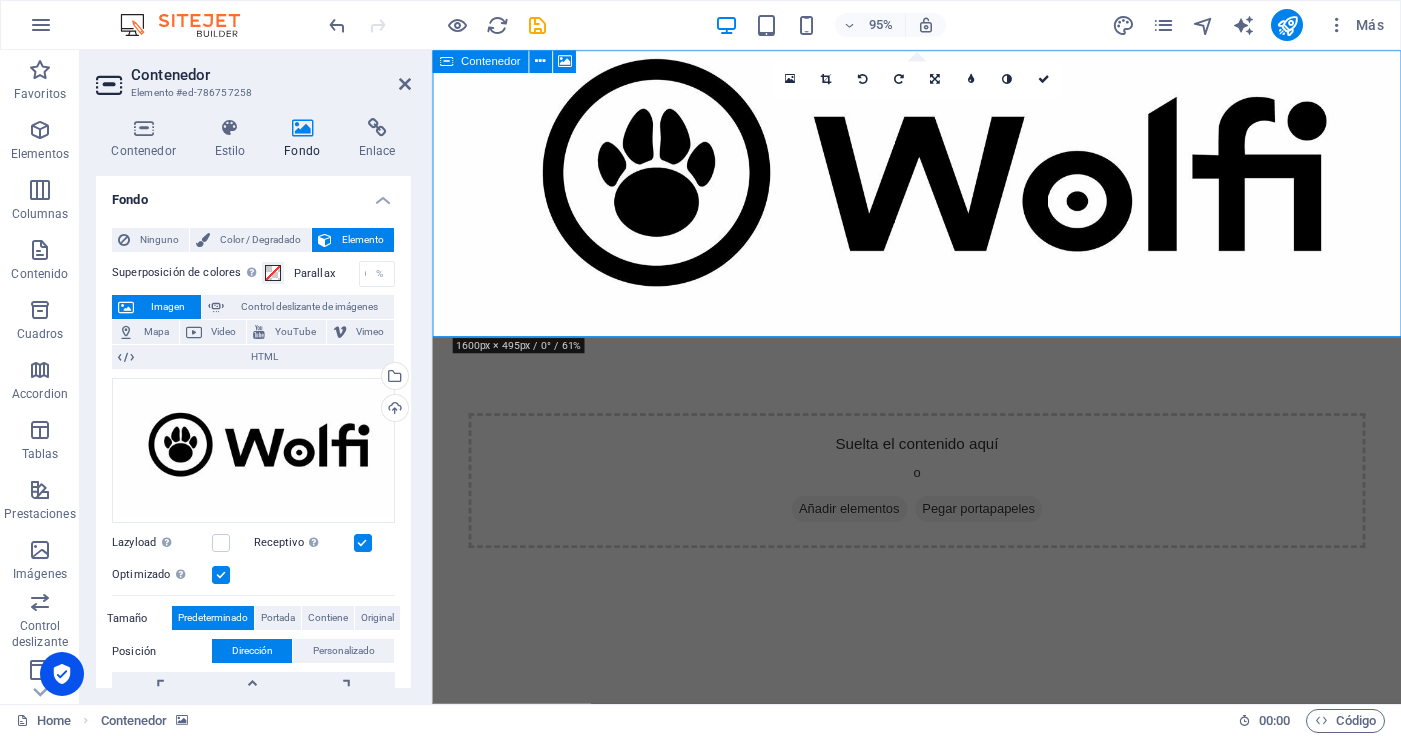 click on "Suelta el contenido aquí o  Añadir elementos  Pegar portapapeles" at bounding box center (942, 503) 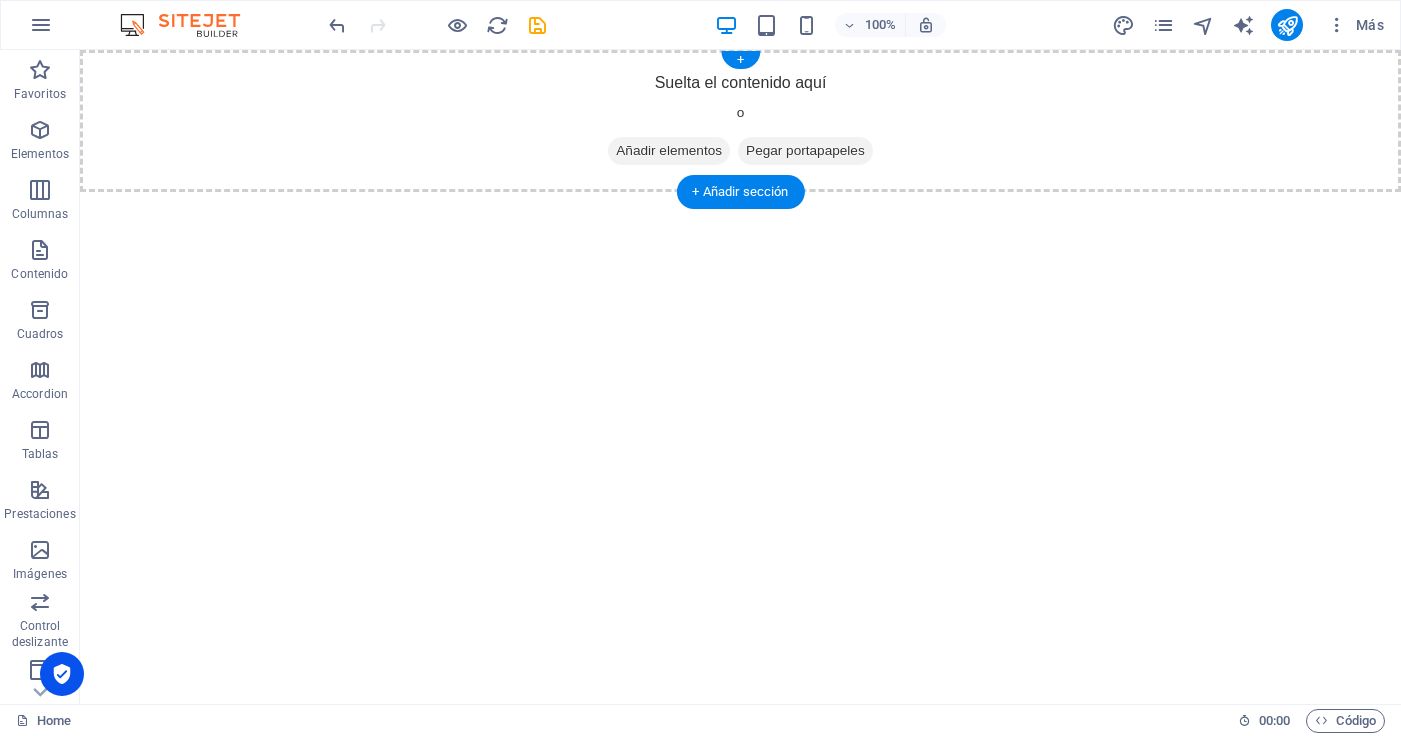 click at bounding box center [616, 151] 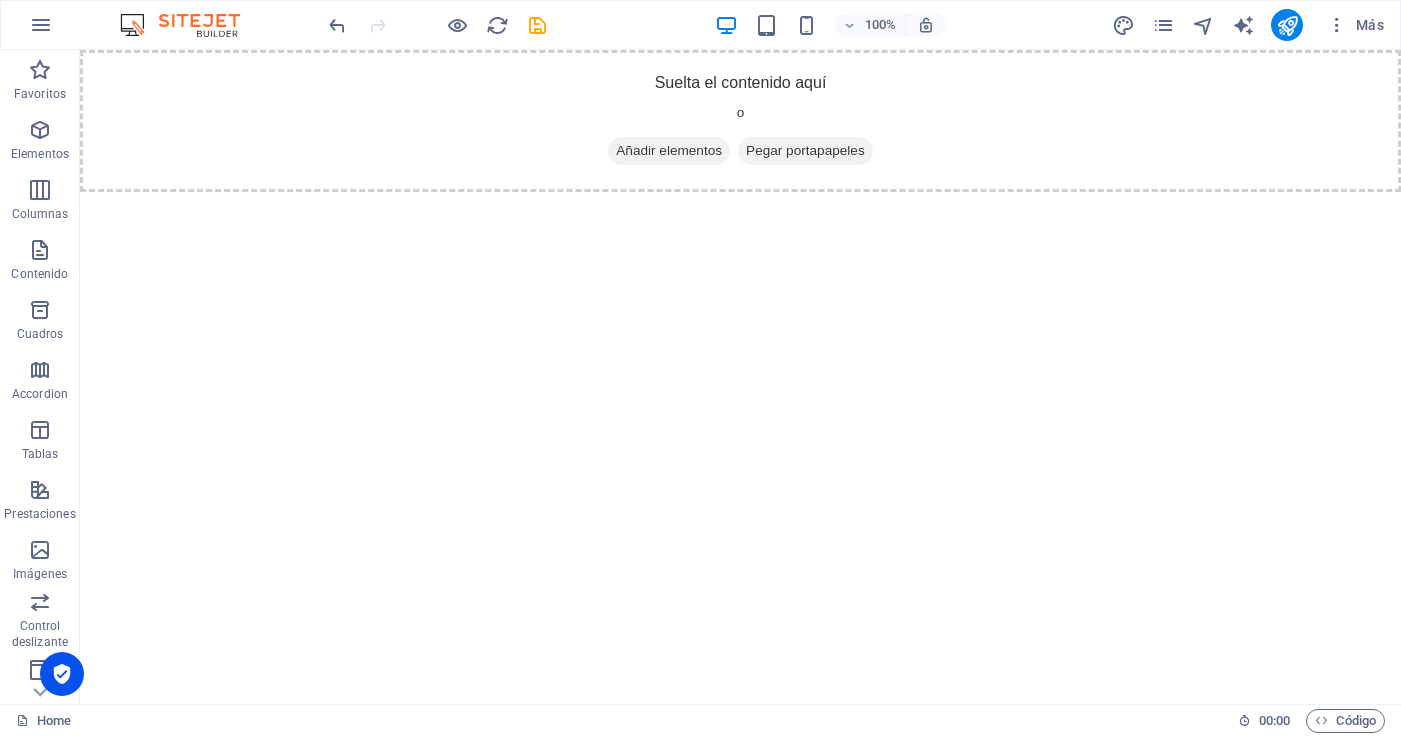 click on "Skip to main content
Suelta el contenido aquí o  Añadir elementos  Pegar portapapeles" at bounding box center [740, 121] 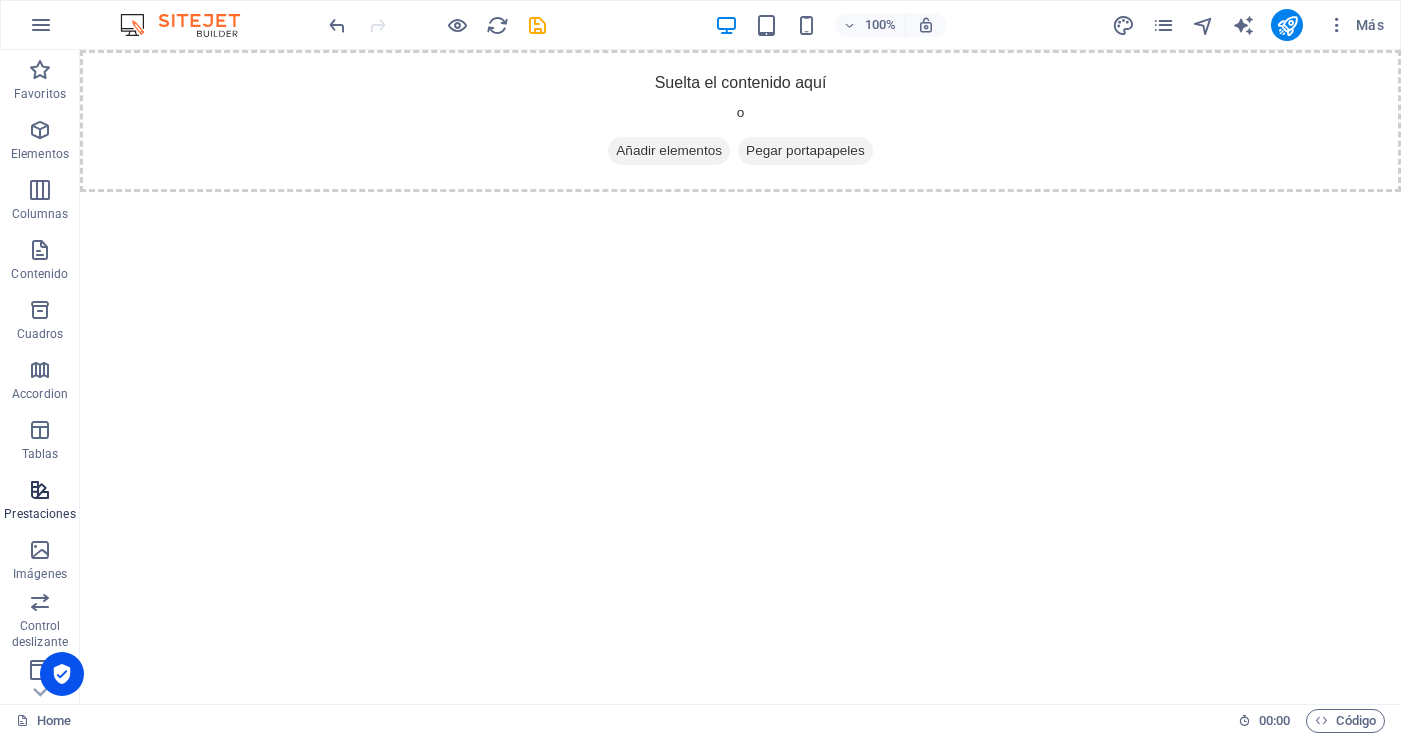 scroll, scrollTop: 246, scrollLeft: 0, axis: vertical 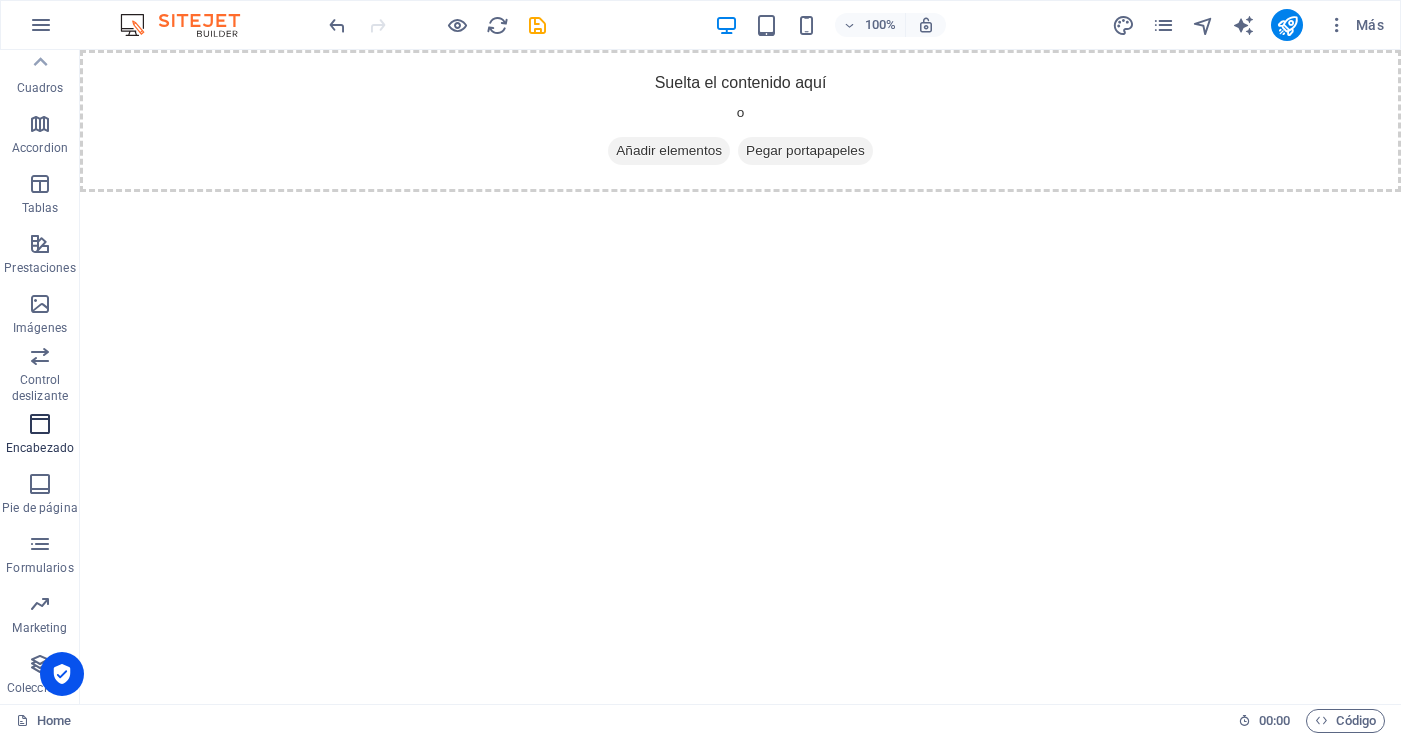 click at bounding box center [40, 424] 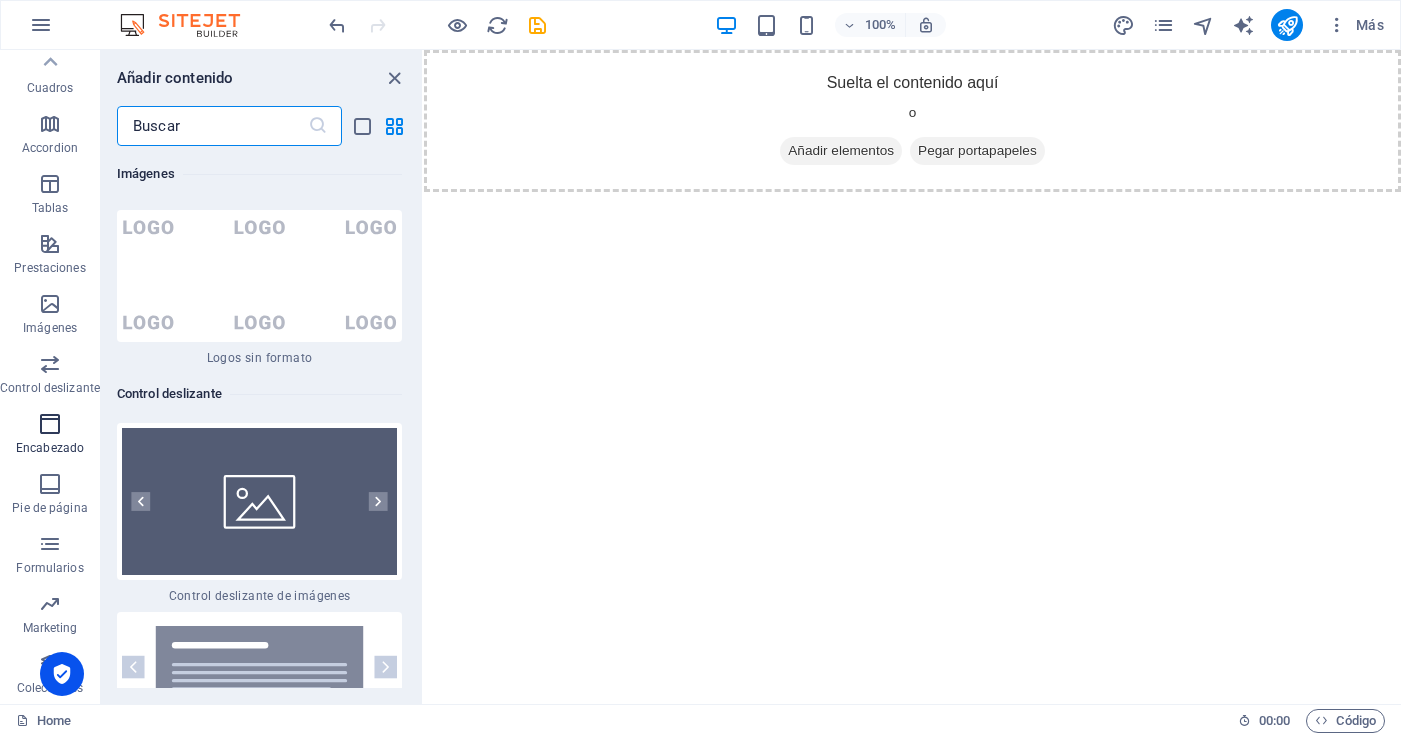 scroll, scrollTop: 23629, scrollLeft: 0, axis: vertical 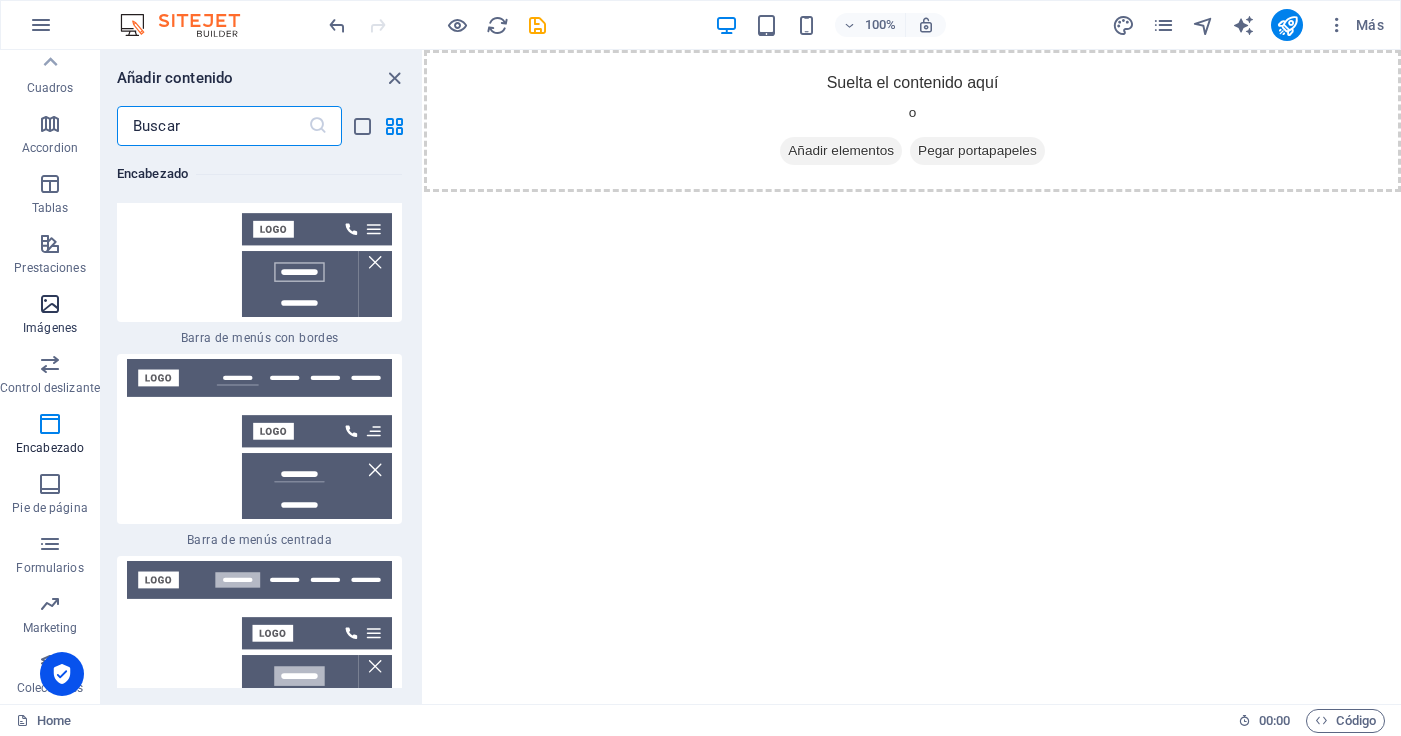 click on "Imágenes" at bounding box center (50, 316) 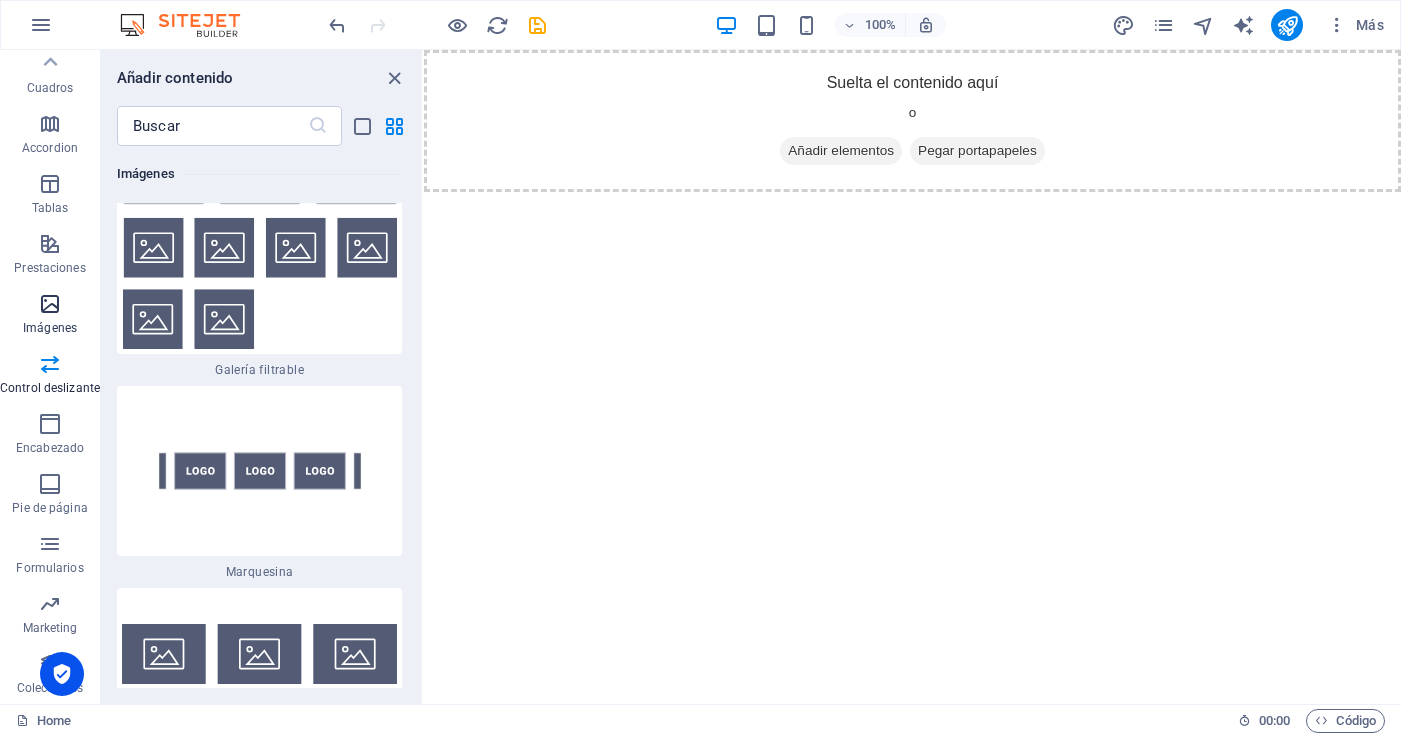 scroll, scrollTop: 19936, scrollLeft: 0, axis: vertical 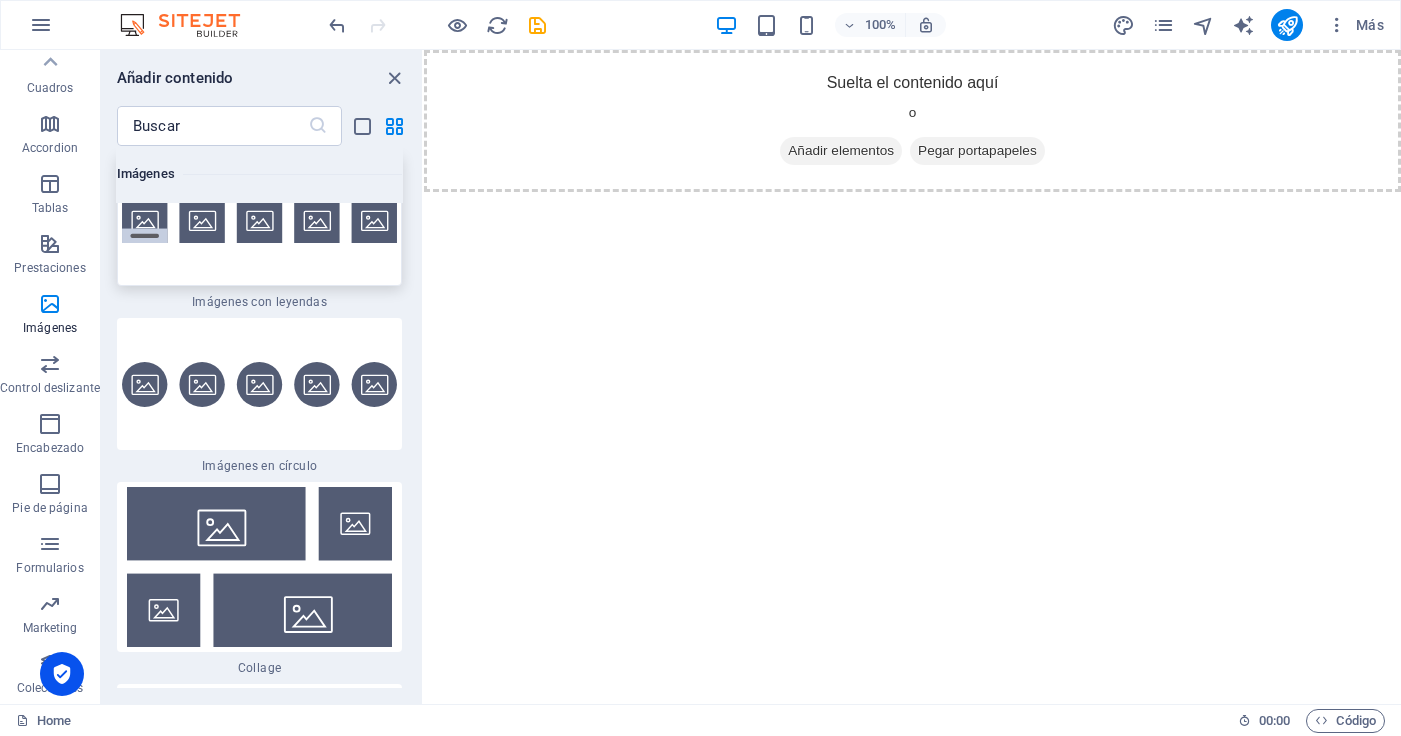 click at bounding box center [259, 220] 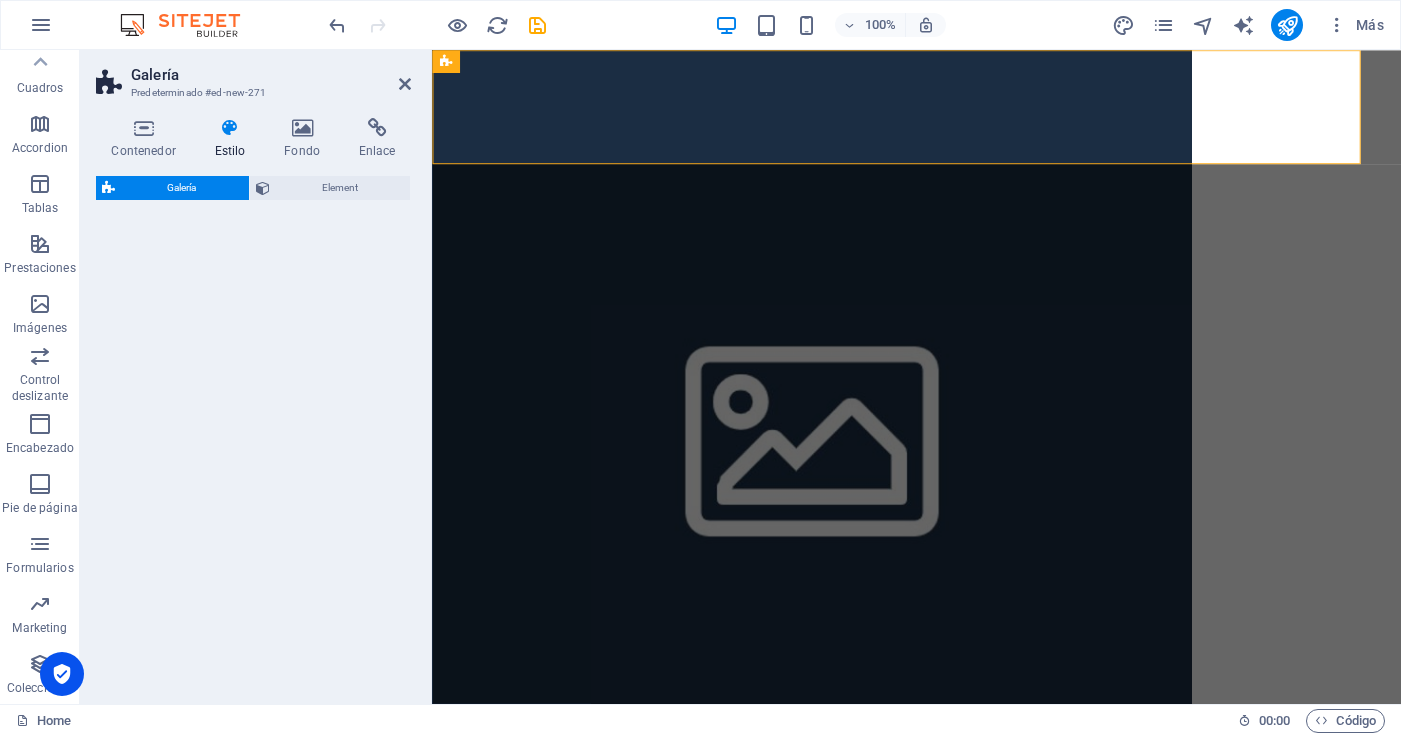 select on "rem" 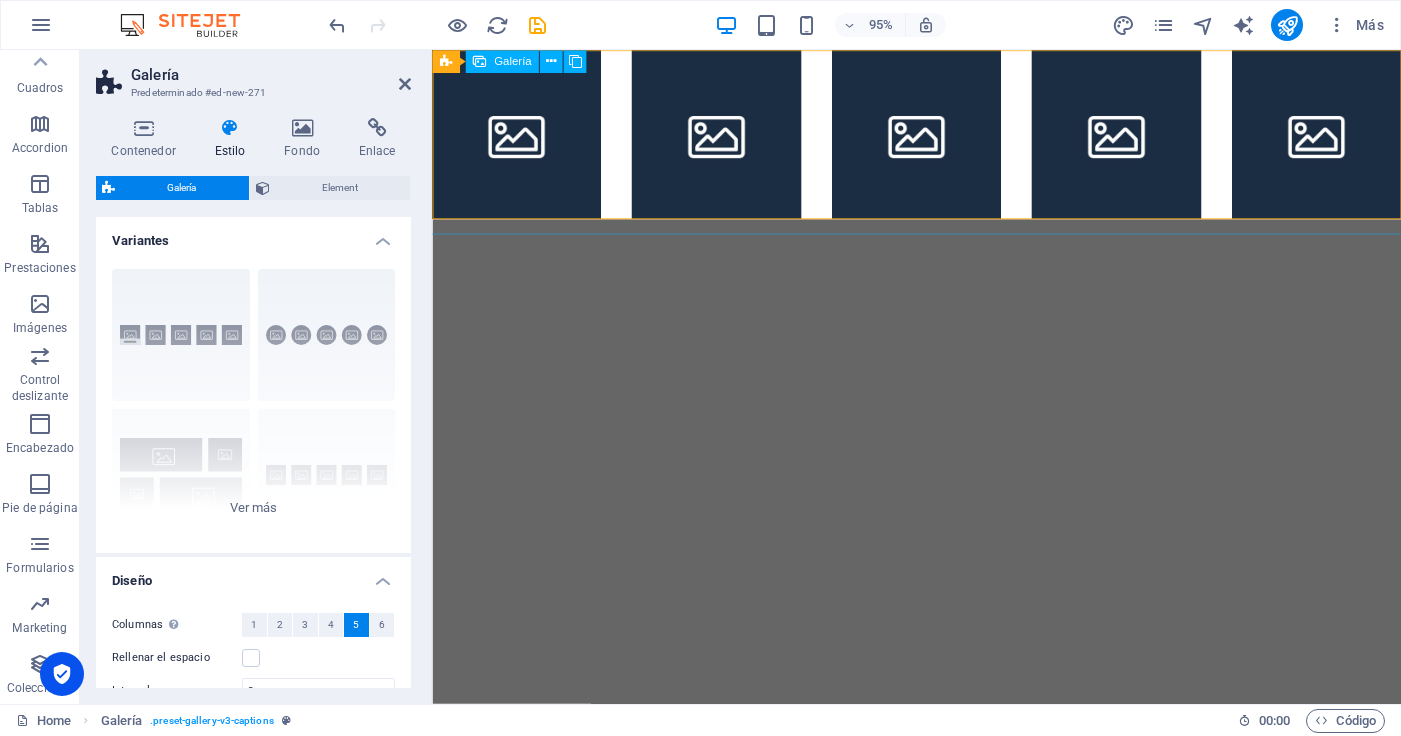 click at bounding box center (731, 139) 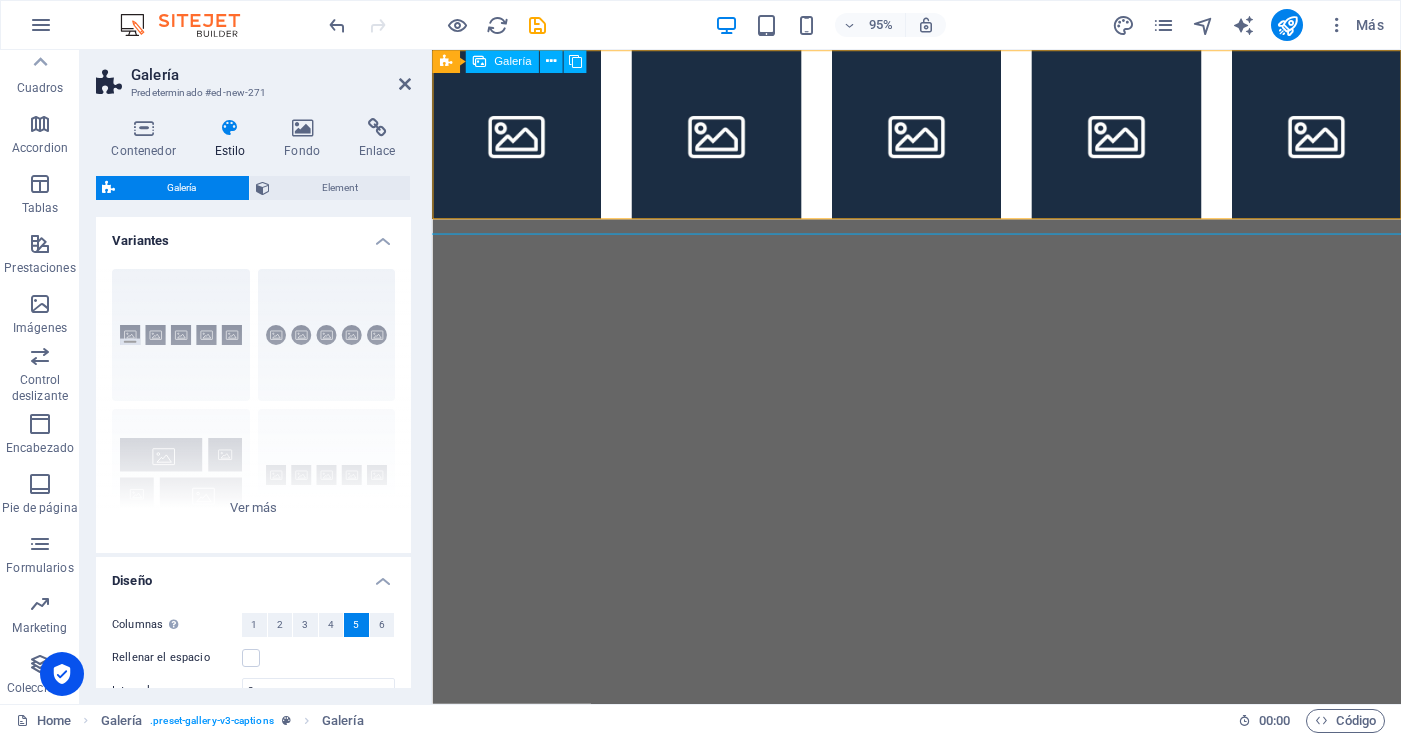 click at bounding box center [521, 139] 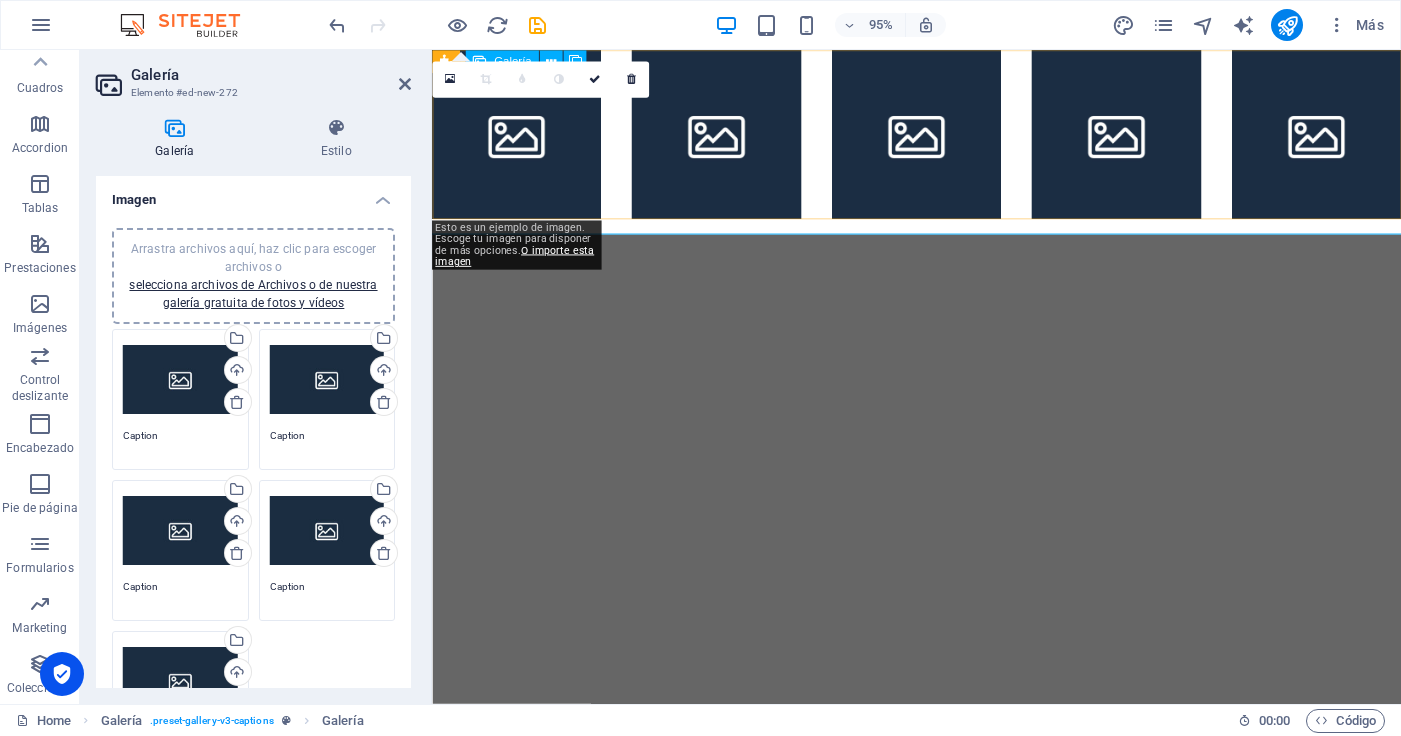 click at bounding box center [521, 139] 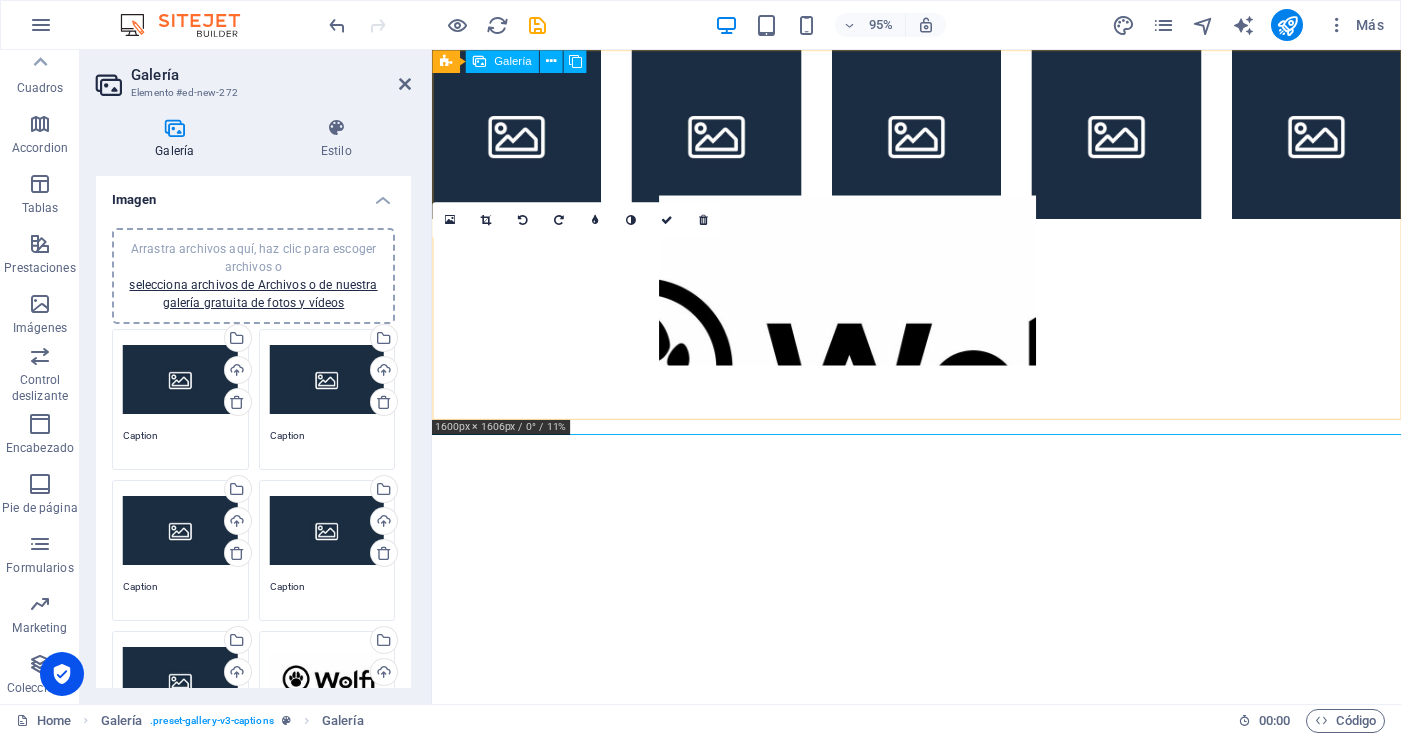 drag, startPoint x: 563, startPoint y: 357, endPoint x: 781, endPoint y: 280, distance: 231.19905 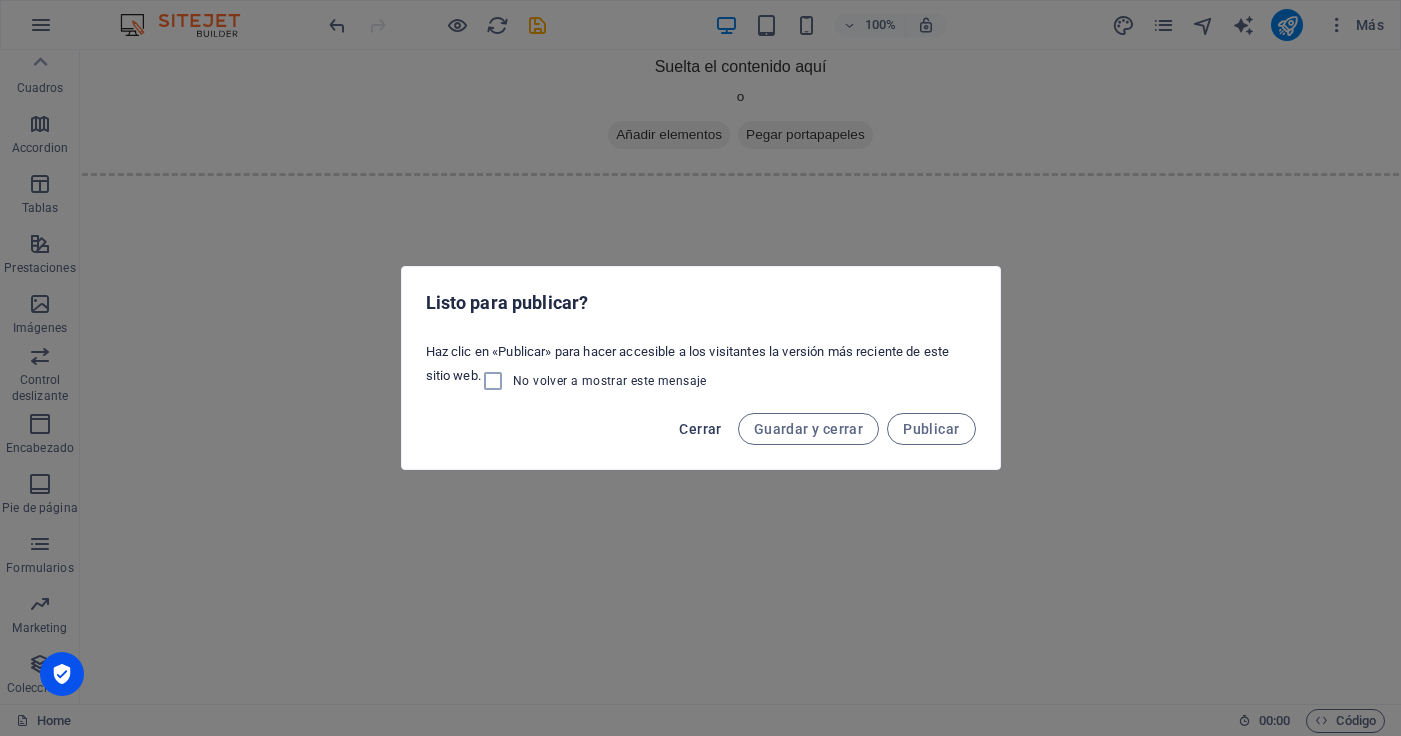 click on "Cerrar" at bounding box center (700, 429) 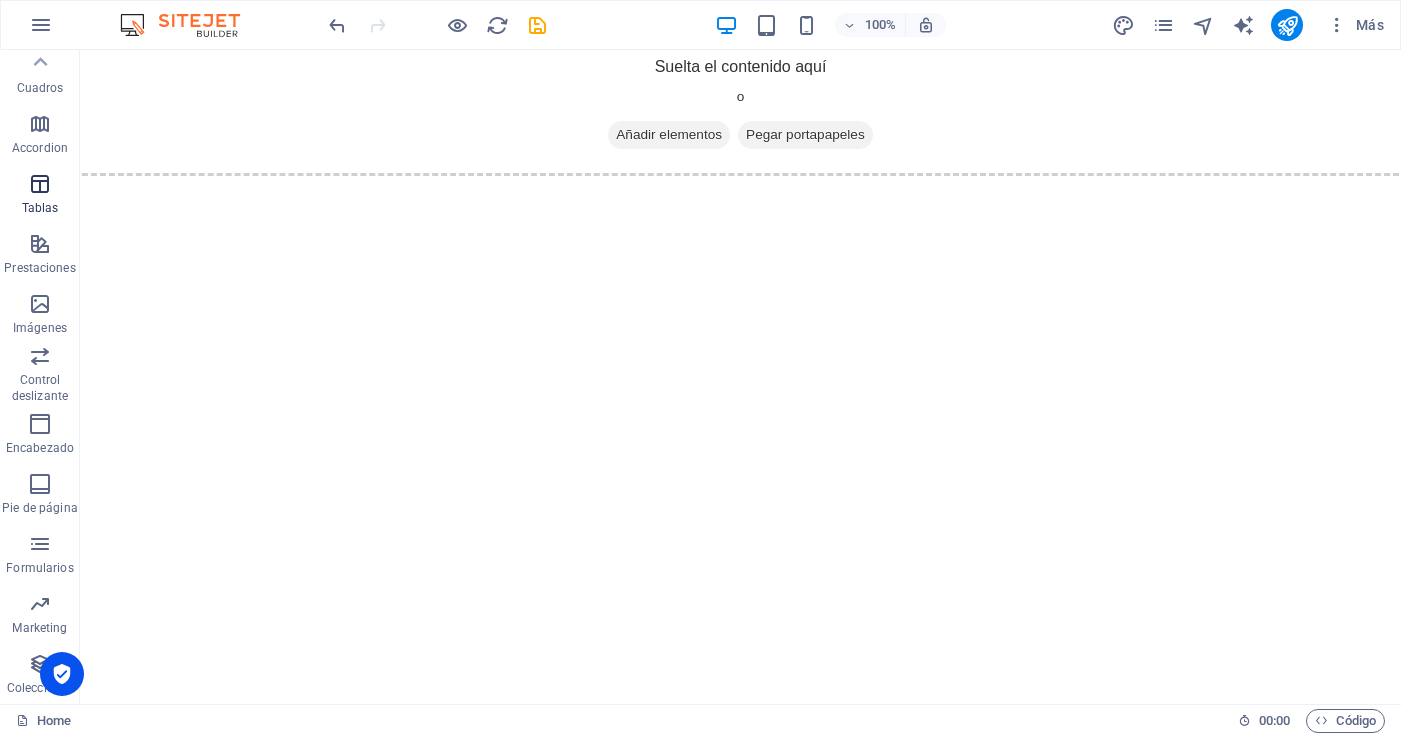 click on "Tablas" at bounding box center (40, 208) 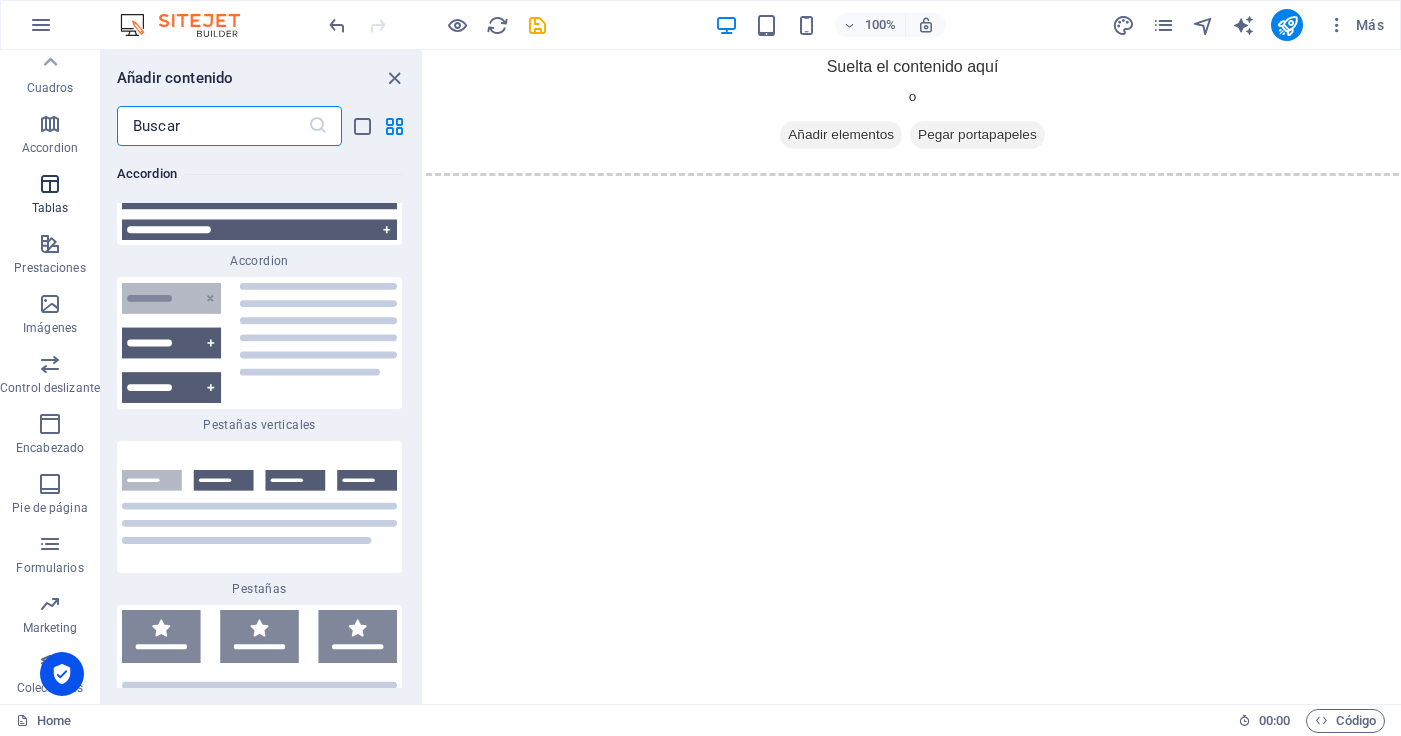 scroll, scrollTop: 13374, scrollLeft: 0, axis: vertical 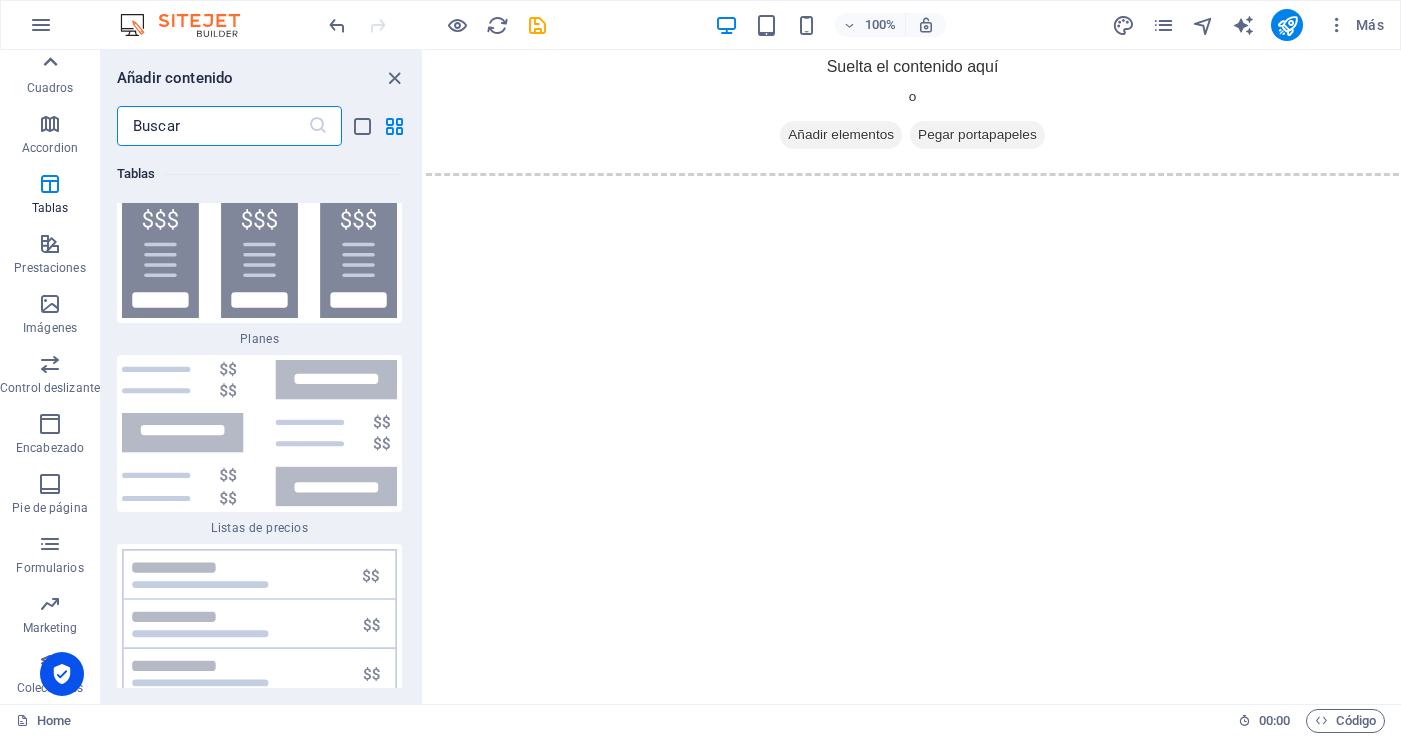click 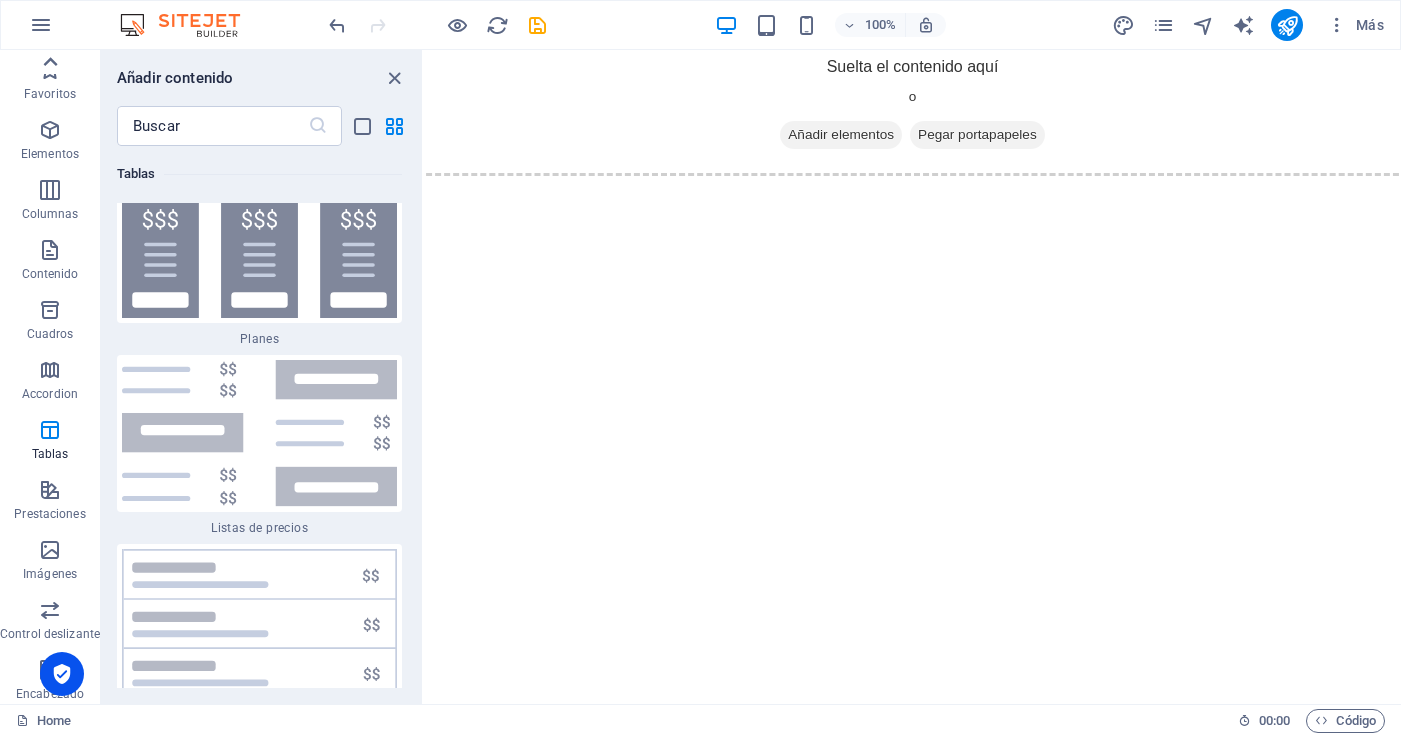 scroll, scrollTop: 0, scrollLeft: 0, axis: both 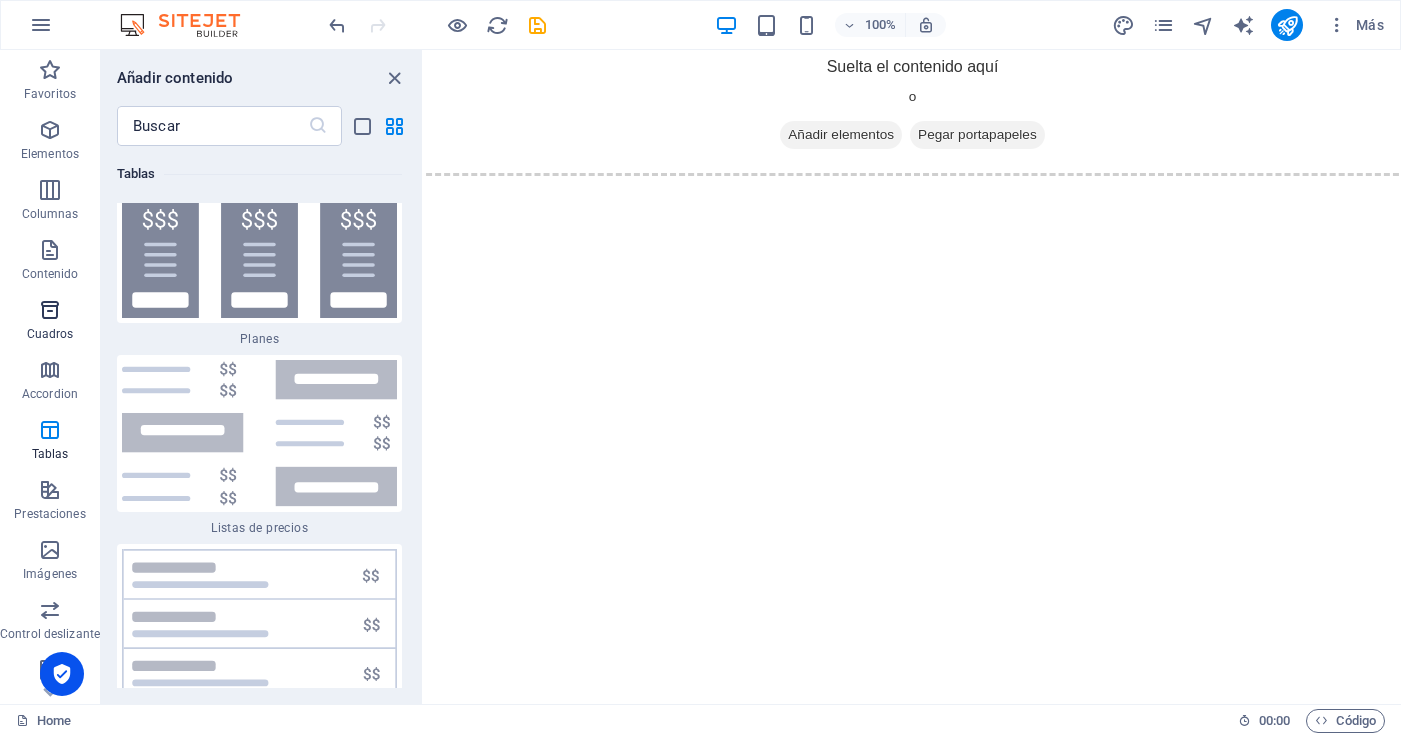 click at bounding box center (50, 310) 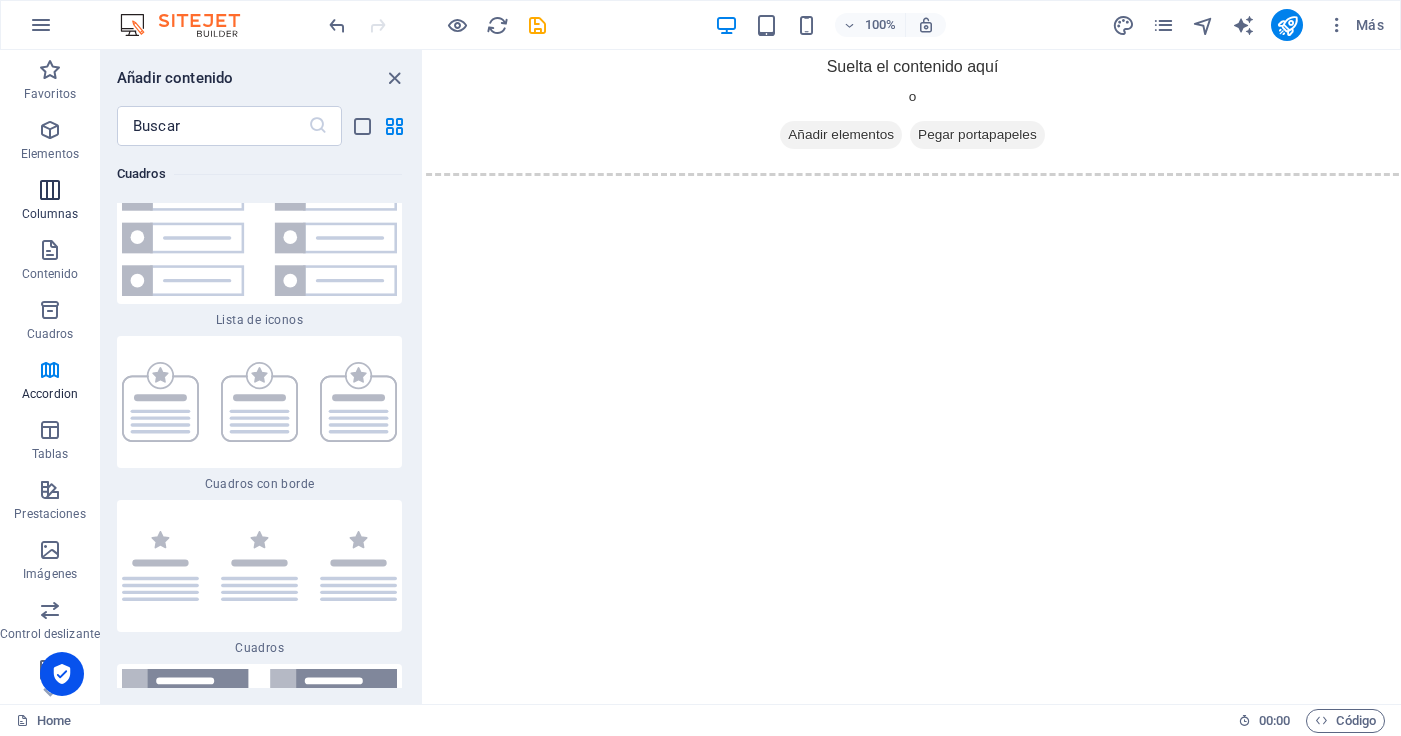 scroll, scrollTop: 10648, scrollLeft: 0, axis: vertical 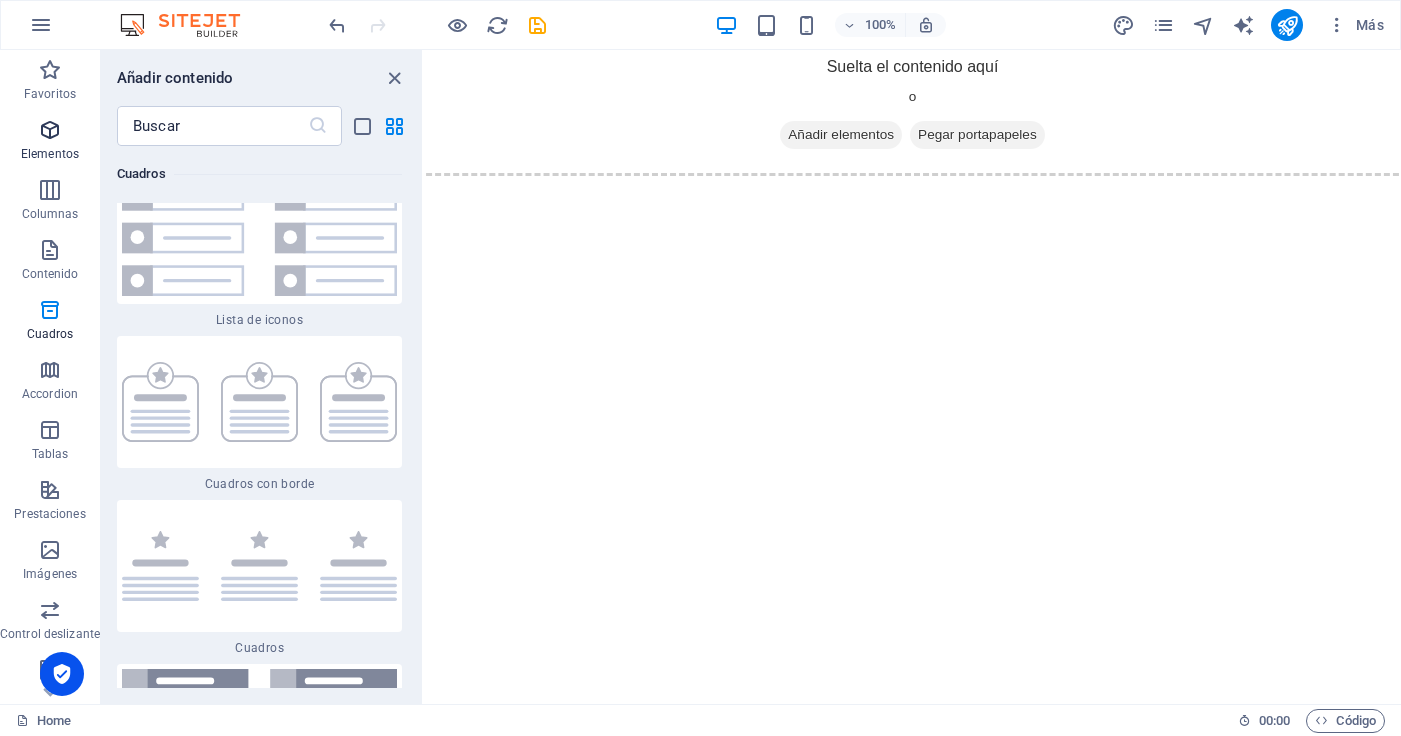 click at bounding box center [50, 130] 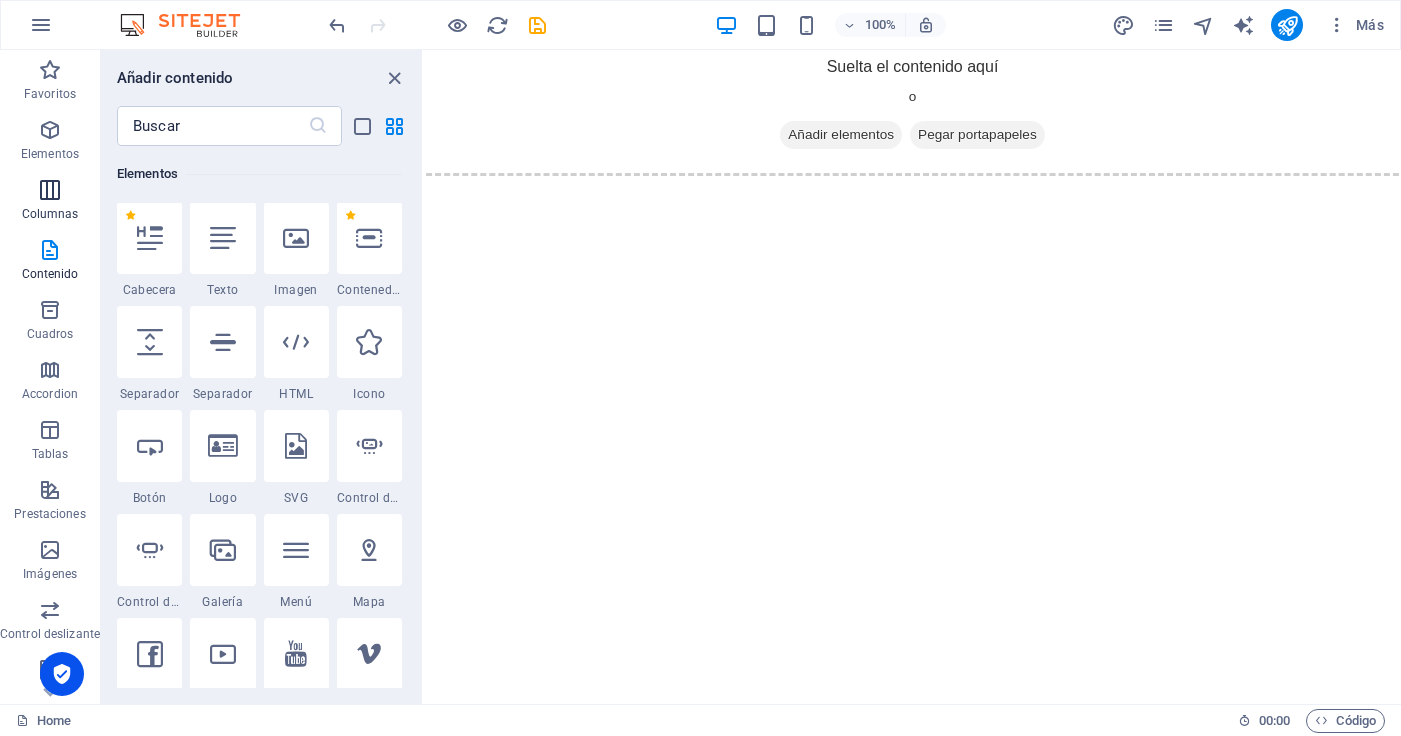 scroll, scrollTop: 377, scrollLeft: 0, axis: vertical 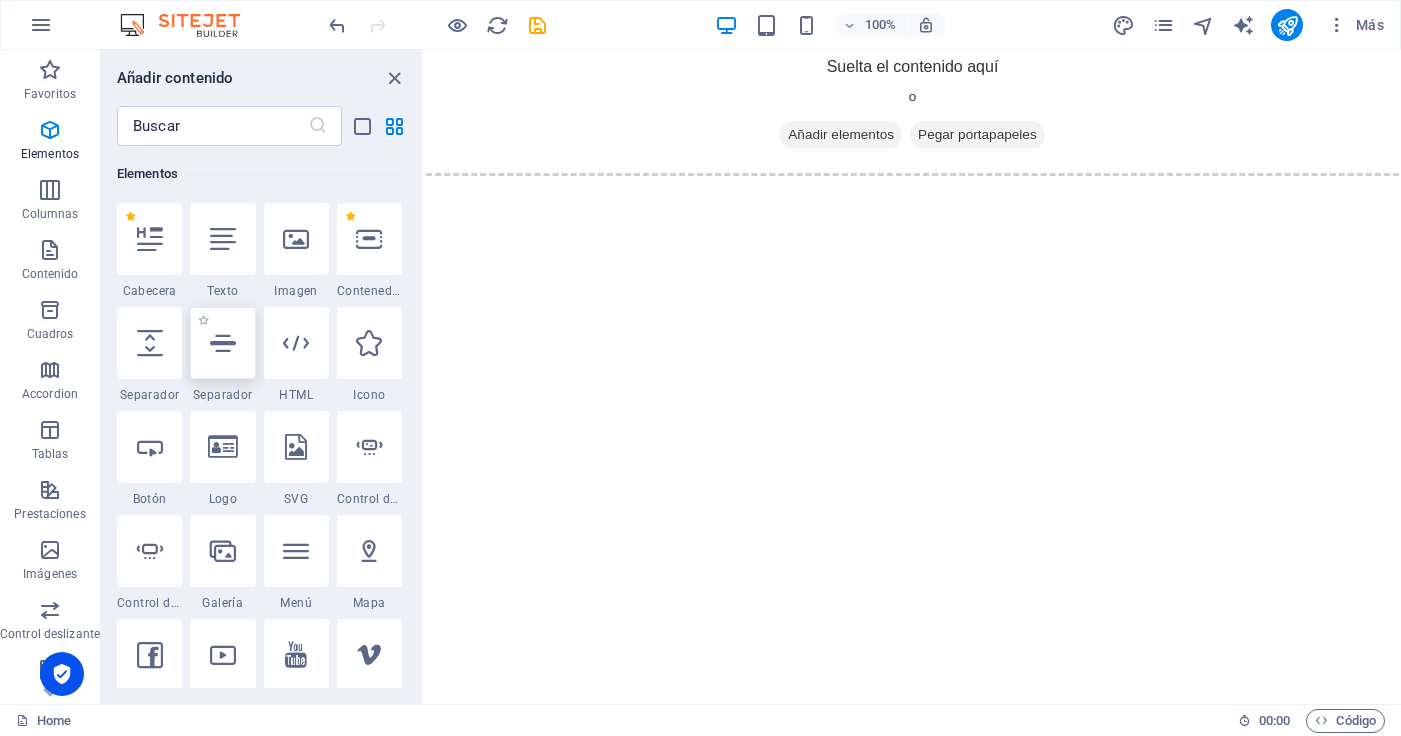 click at bounding box center [222, 343] 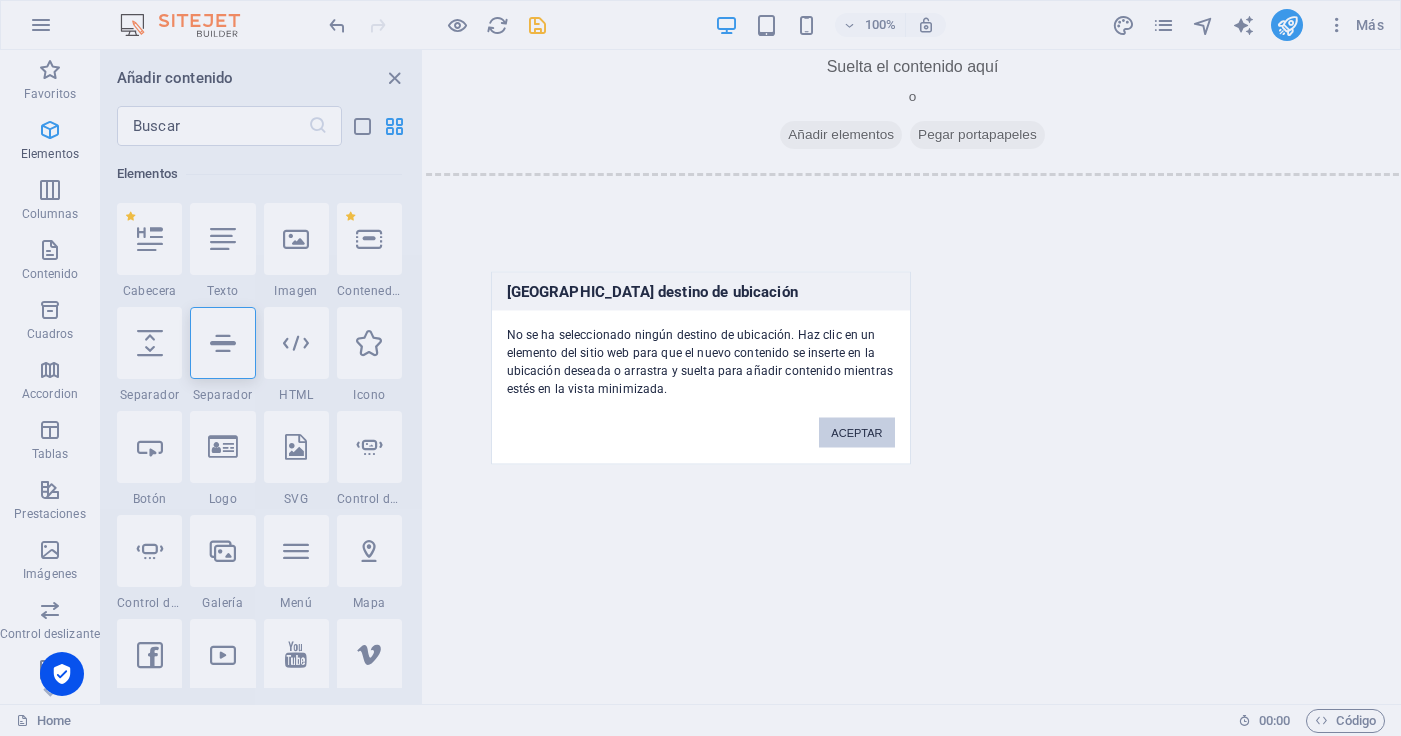 click on "ACEPTAR" at bounding box center [856, 433] 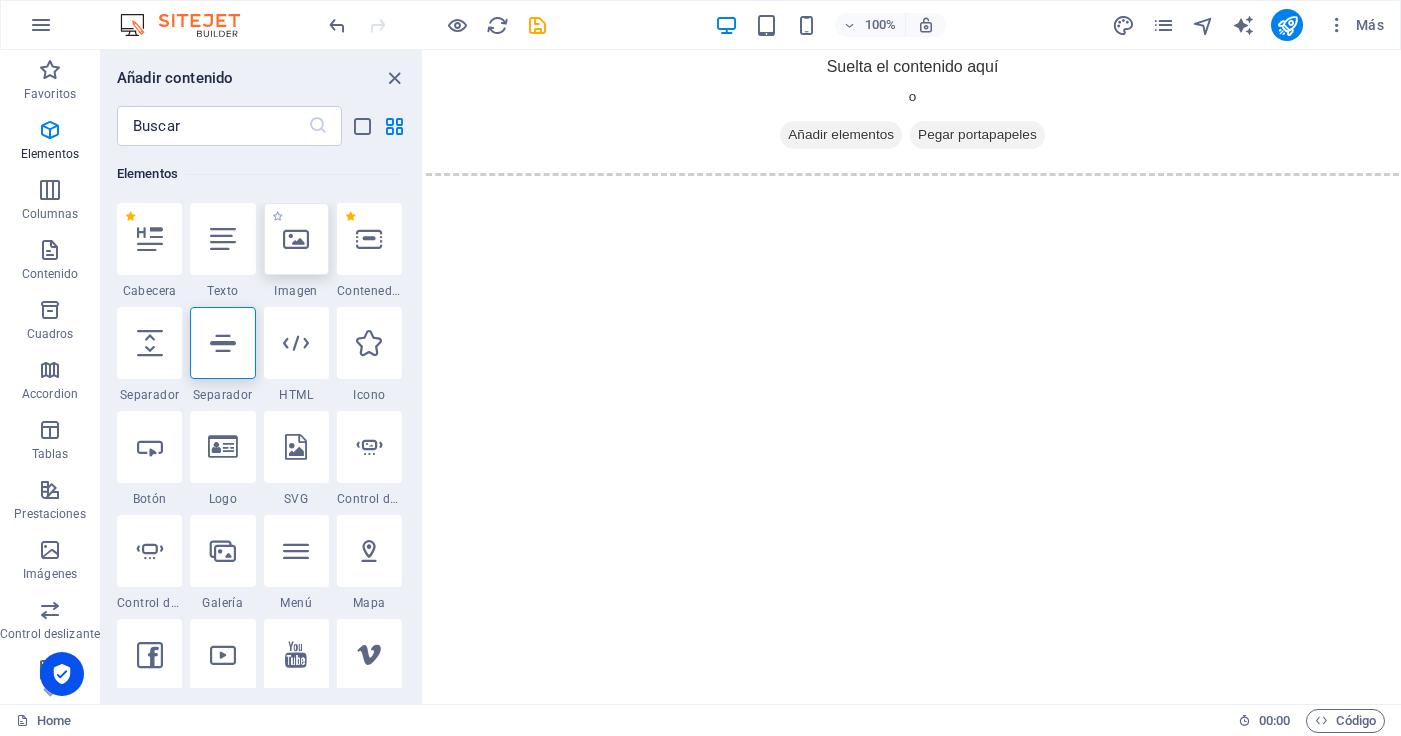 click at bounding box center [296, 239] 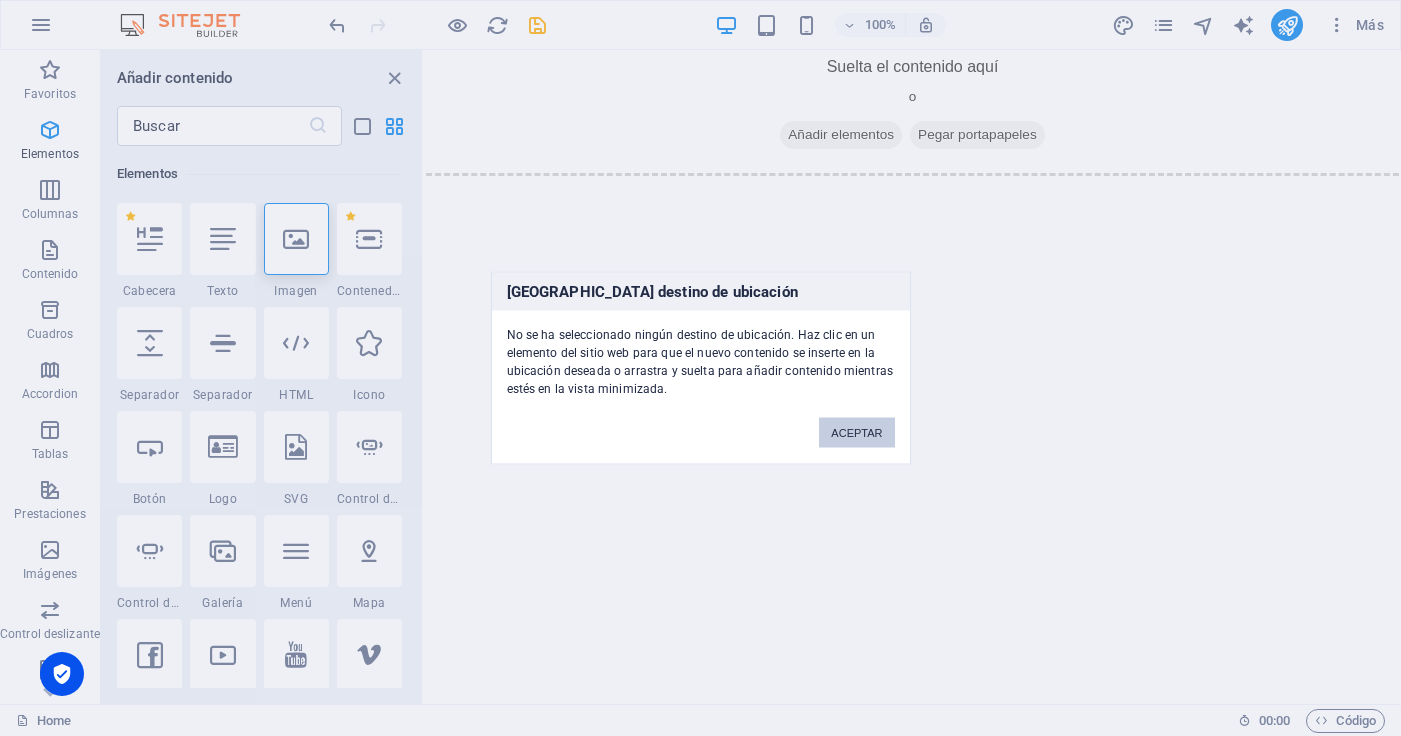 click on "ACEPTAR" at bounding box center [856, 433] 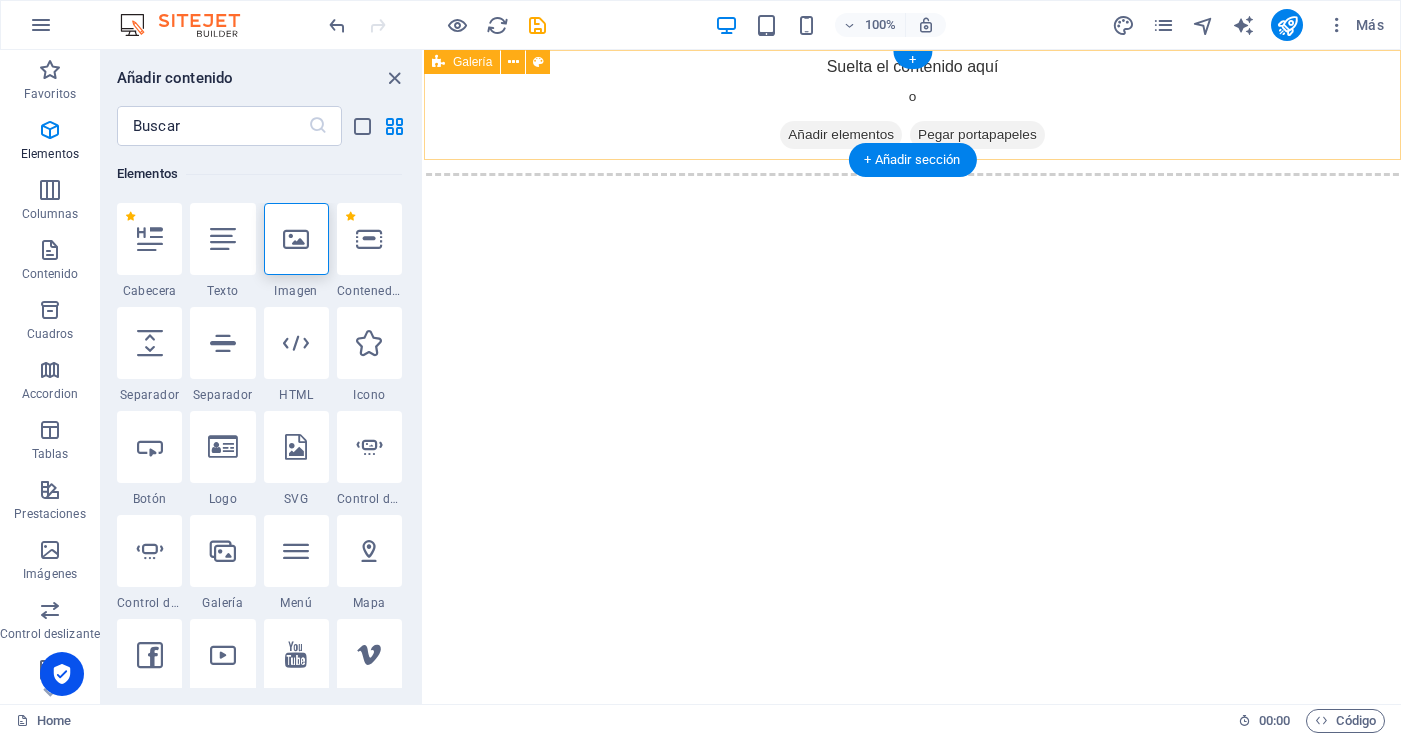 click on "Añadir elementos" at bounding box center (841, 135) 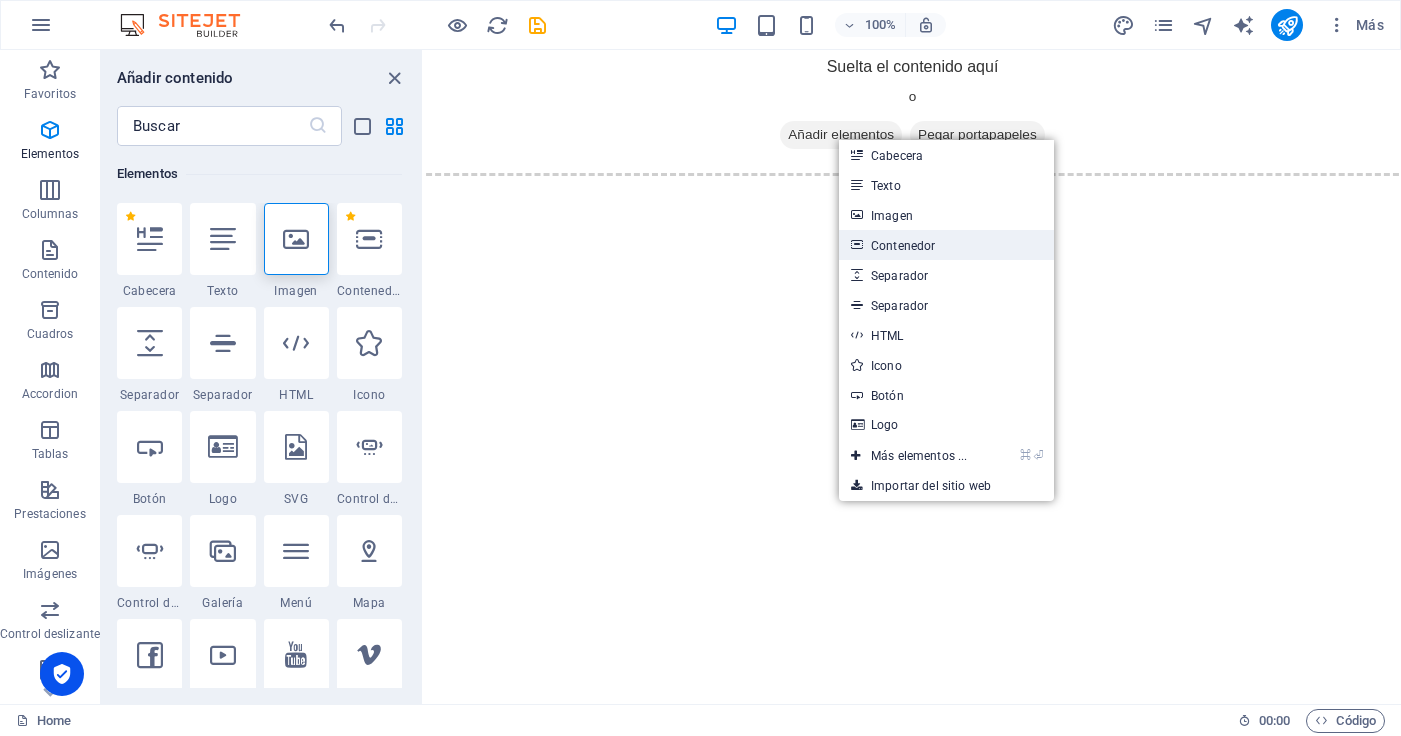 click on "Contenedor" at bounding box center (946, 245) 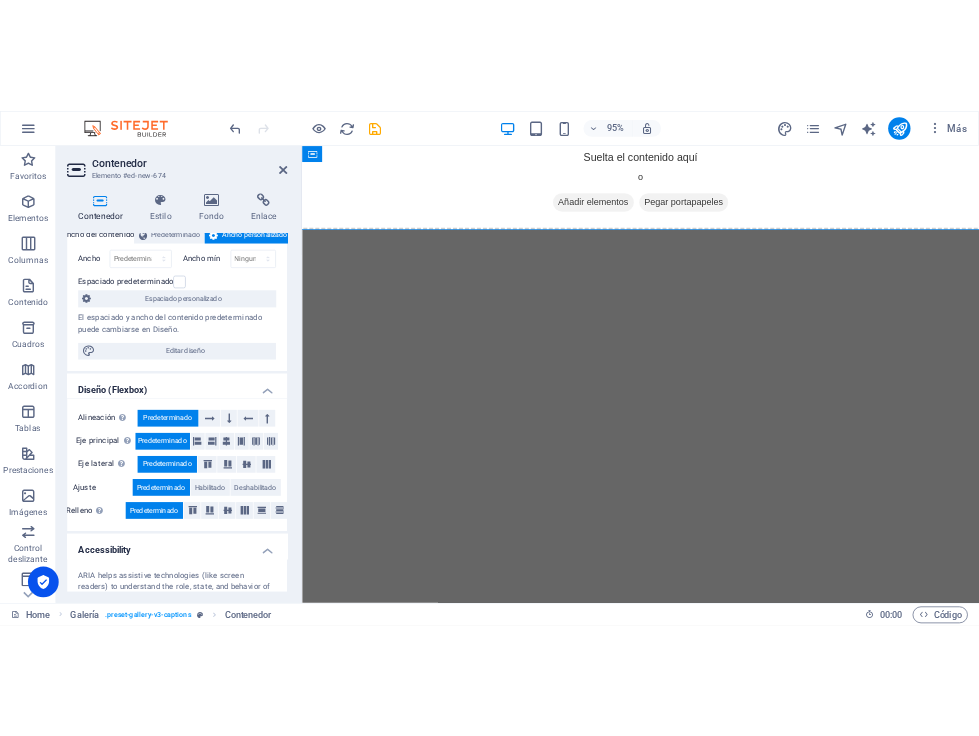 scroll, scrollTop: 0, scrollLeft: 0, axis: both 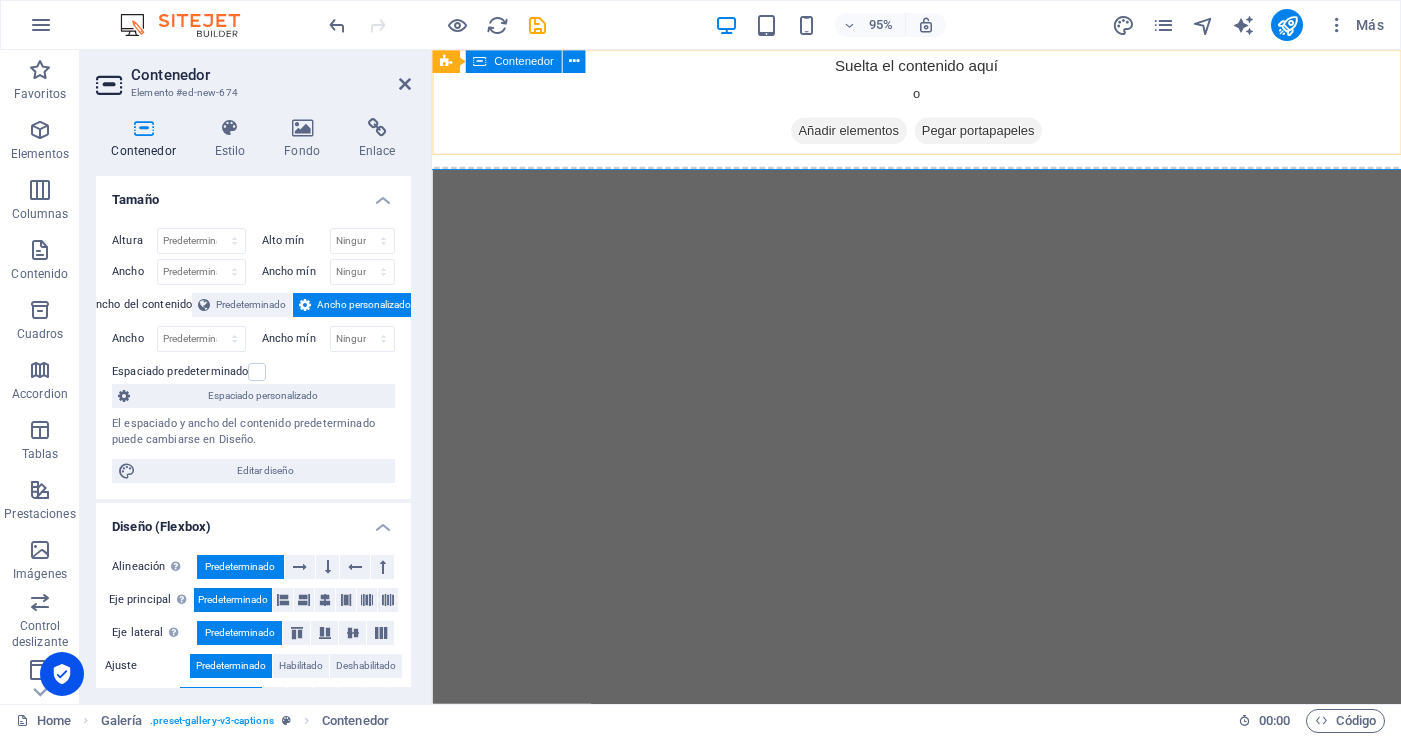 click on "Añadir elementos" at bounding box center (871, 135) 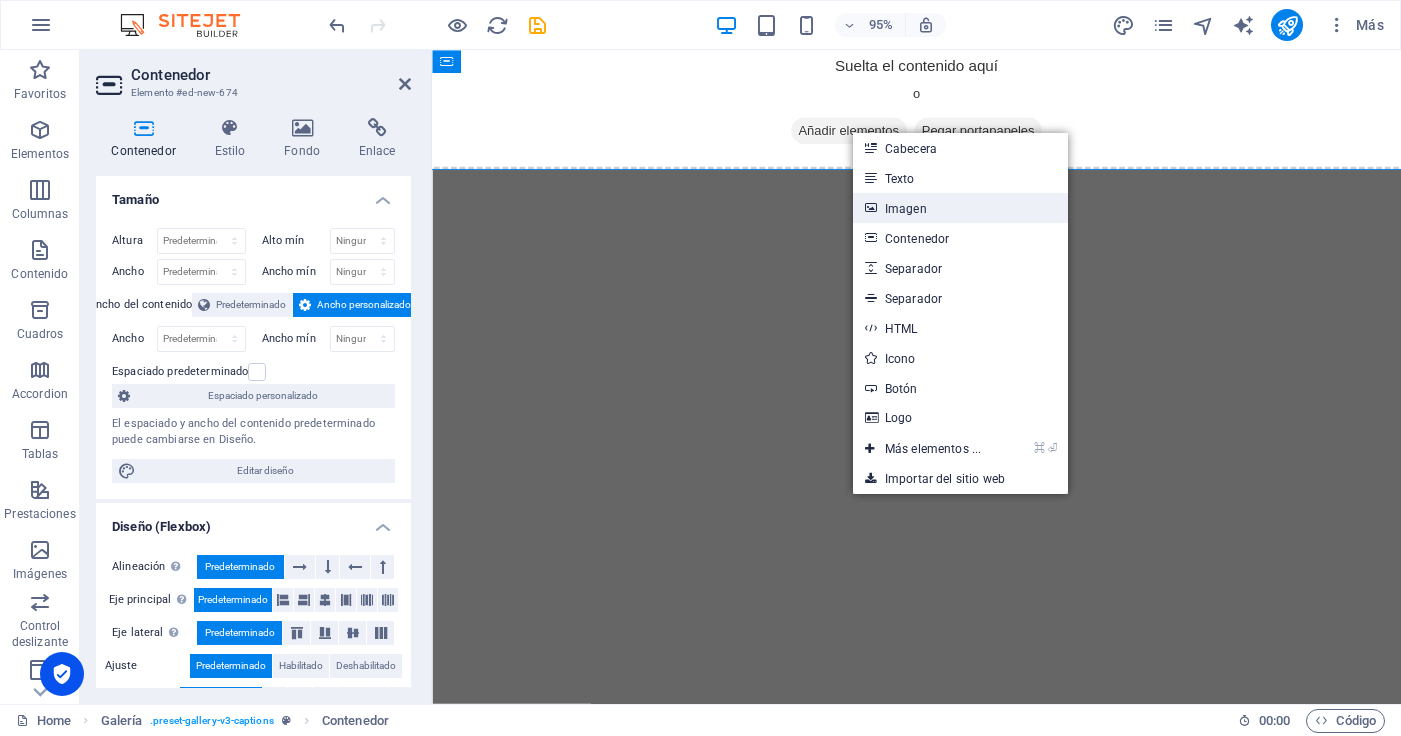 click on "Imagen" at bounding box center (960, 208) 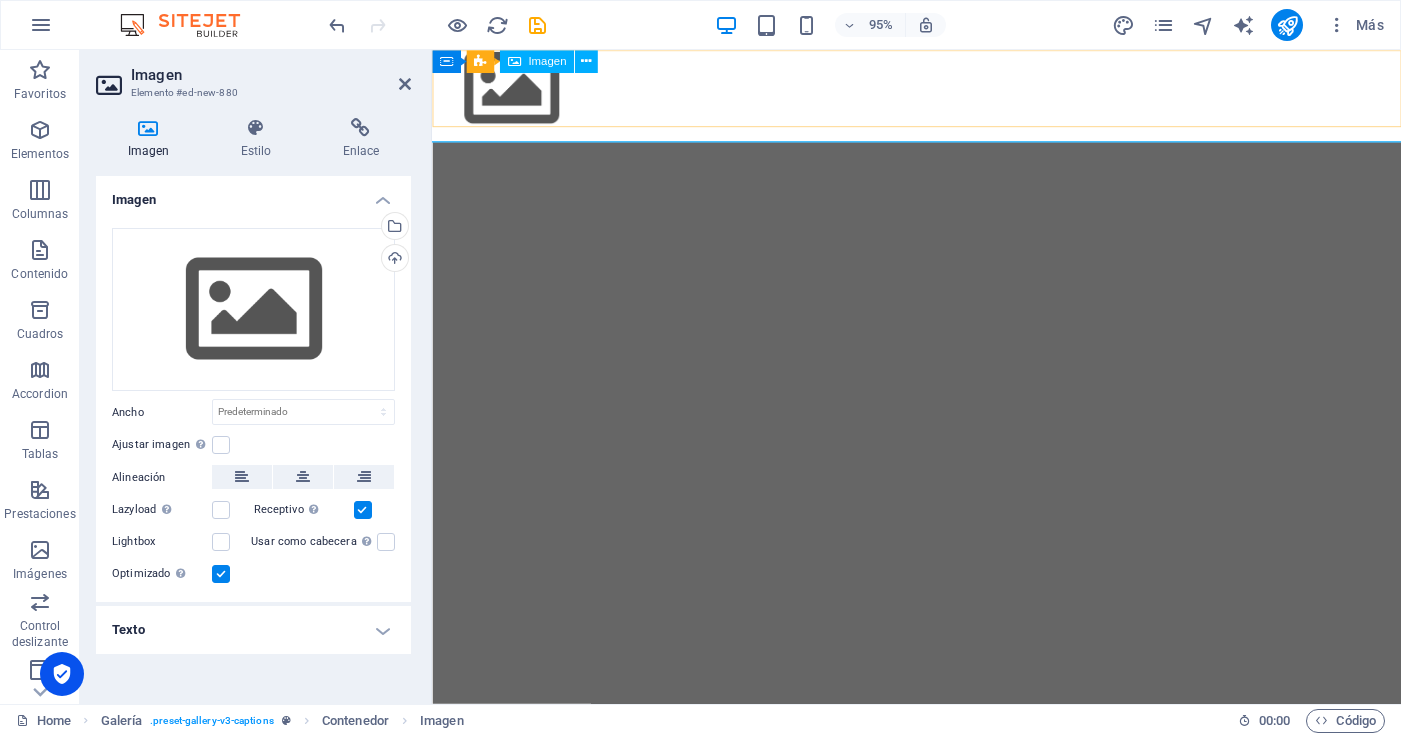 click on "Imagen" at bounding box center (547, 61) 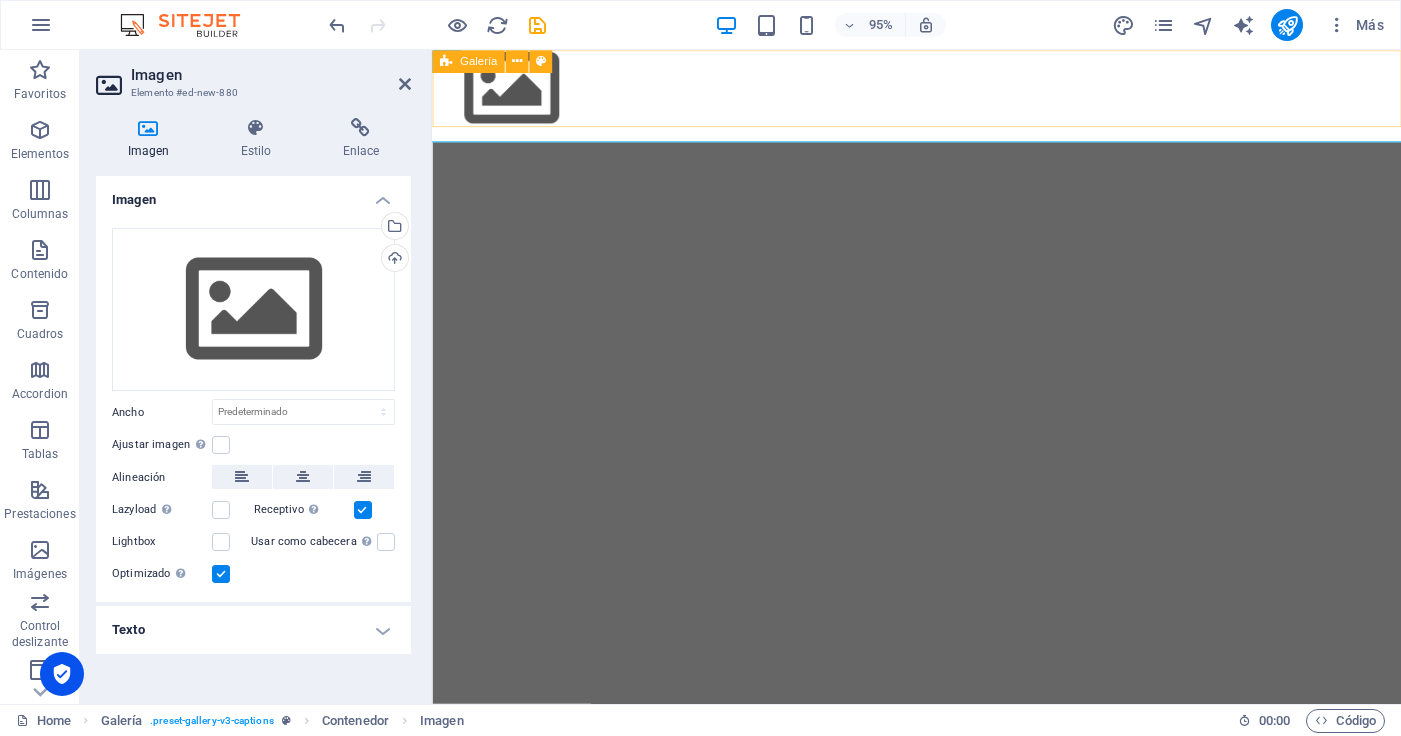 click on "Galería" at bounding box center (478, 61) 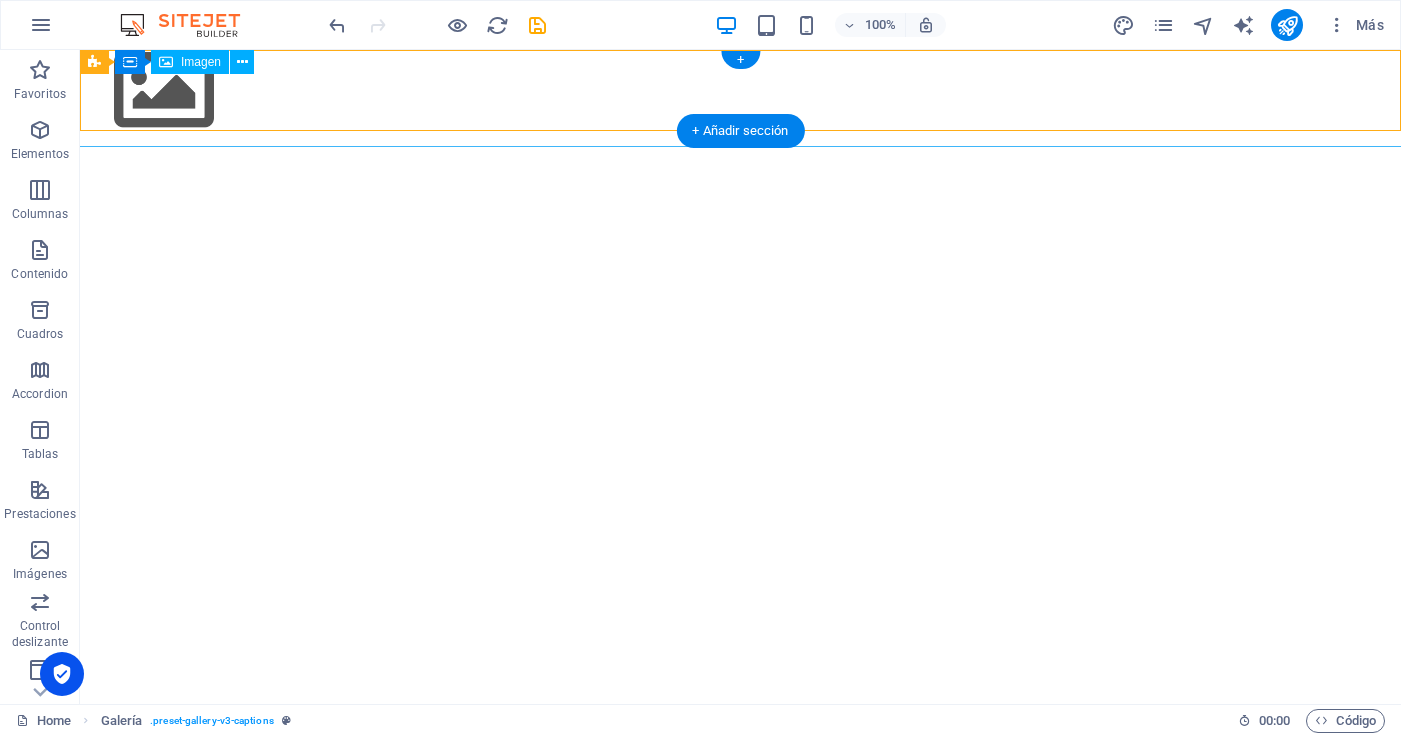click at bounding box center (740, 90) 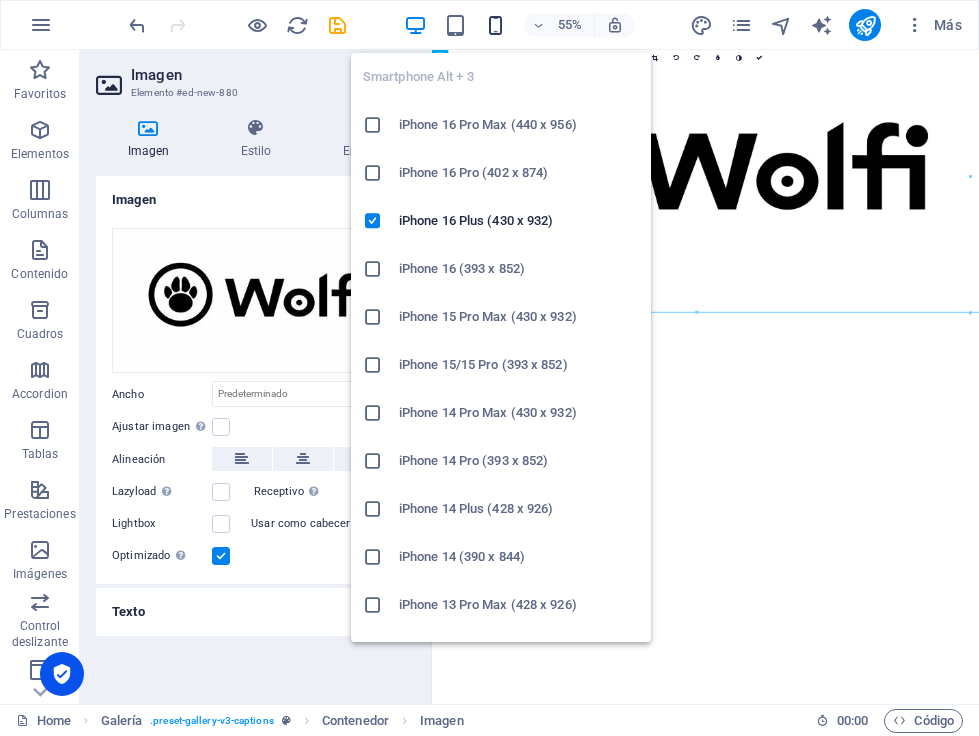 click at bounding box center (495, 25) 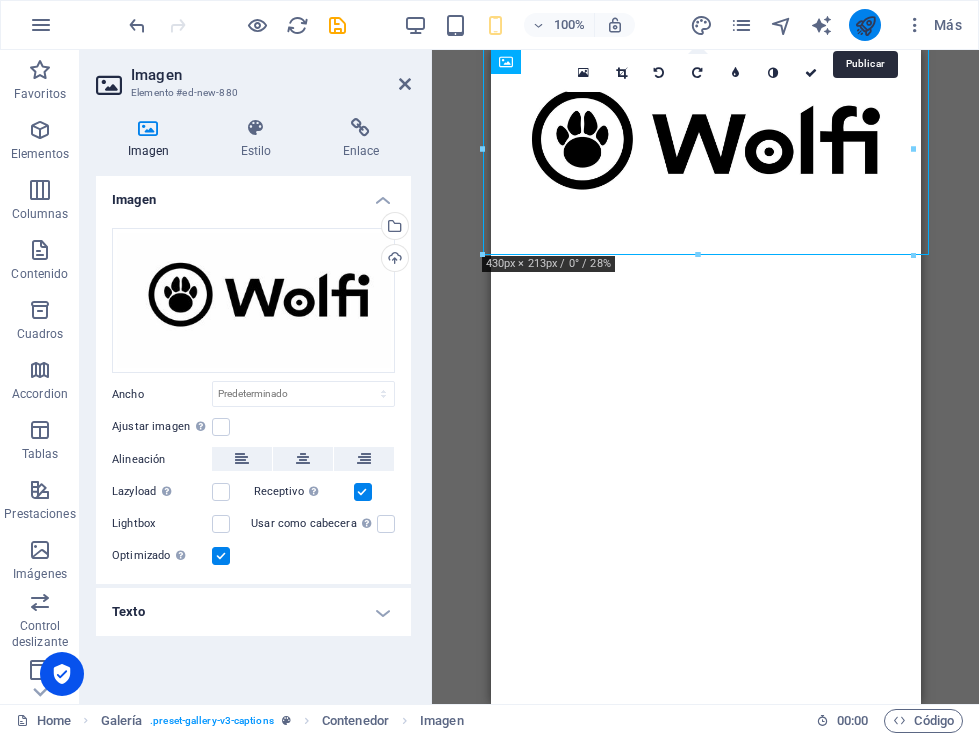 click at bounding box center (865, 25) 